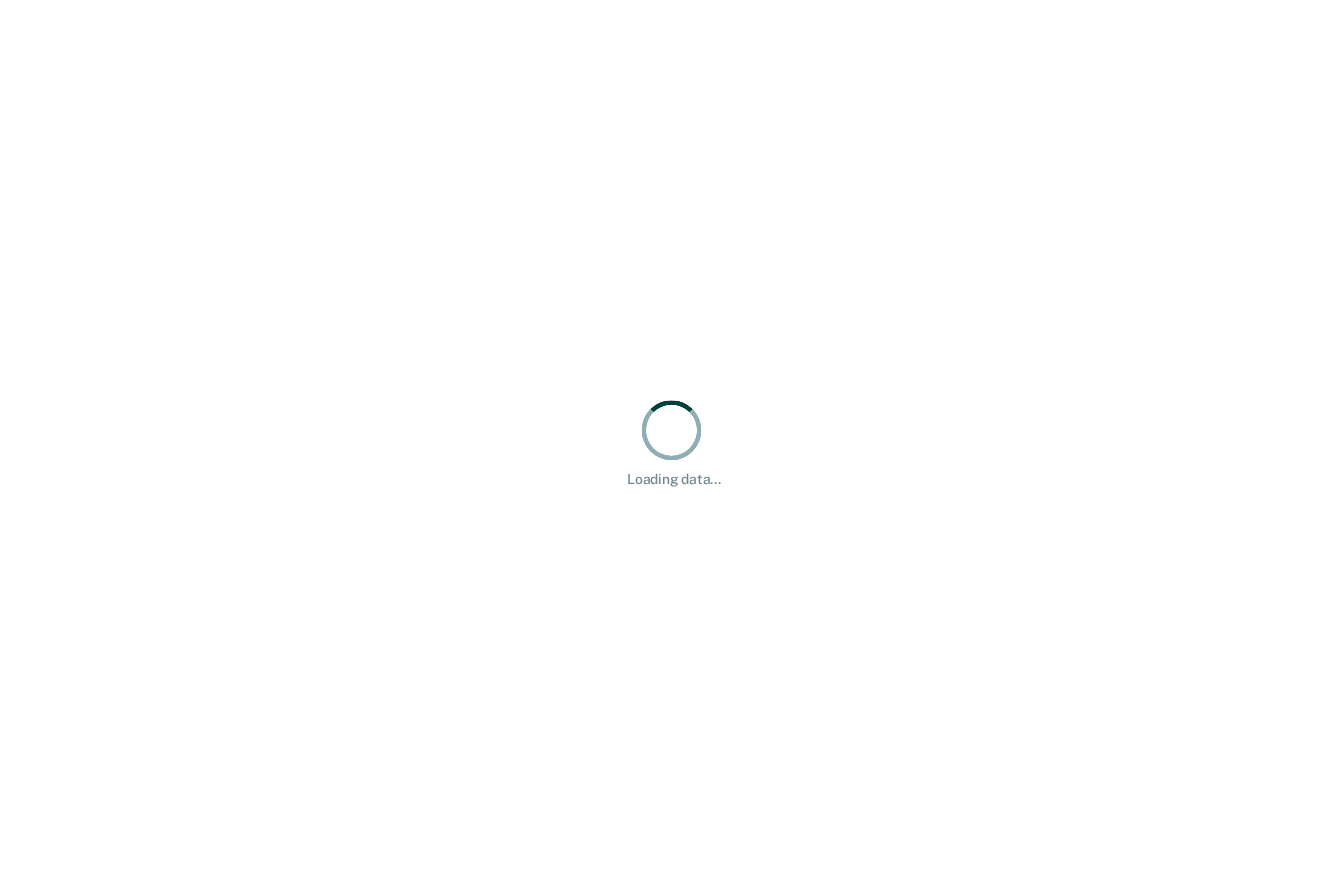 scroll, scrollTop: 0, scrollLeft: 0, axis: both 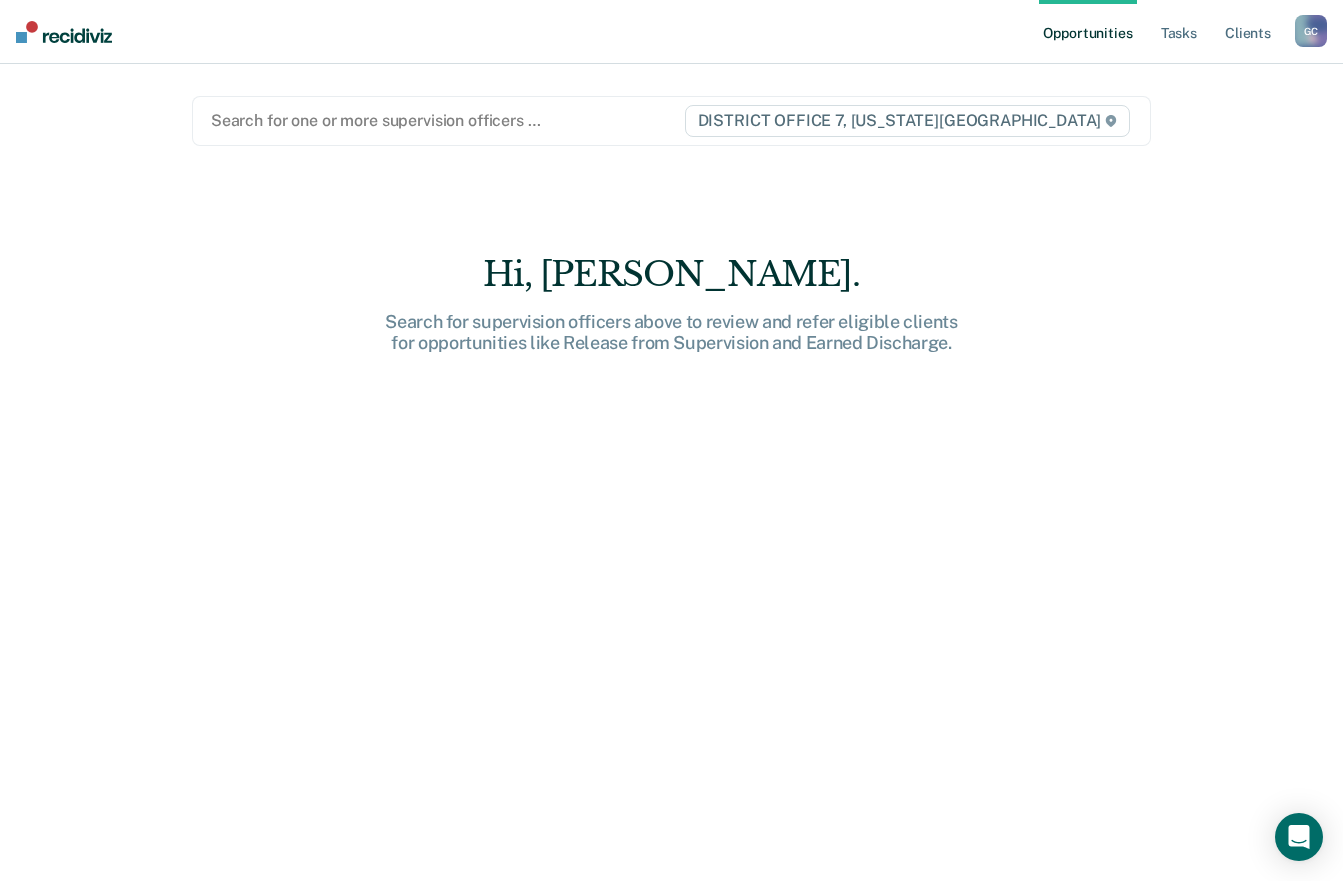 click on "G C" at bounding box center (1311, 31) 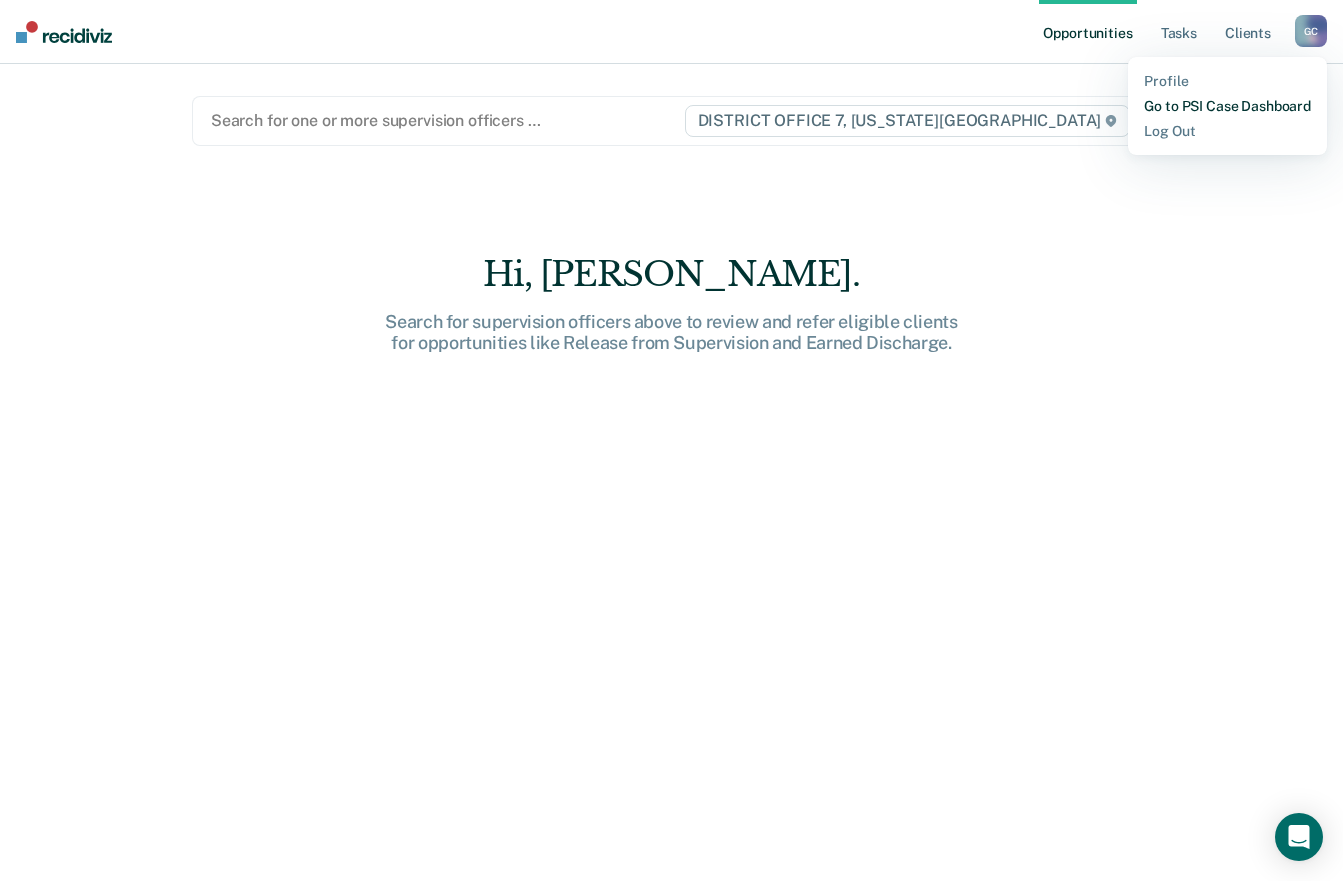 click on "Go to PSI Case Dashboard" at bounding box center [1227, 106] 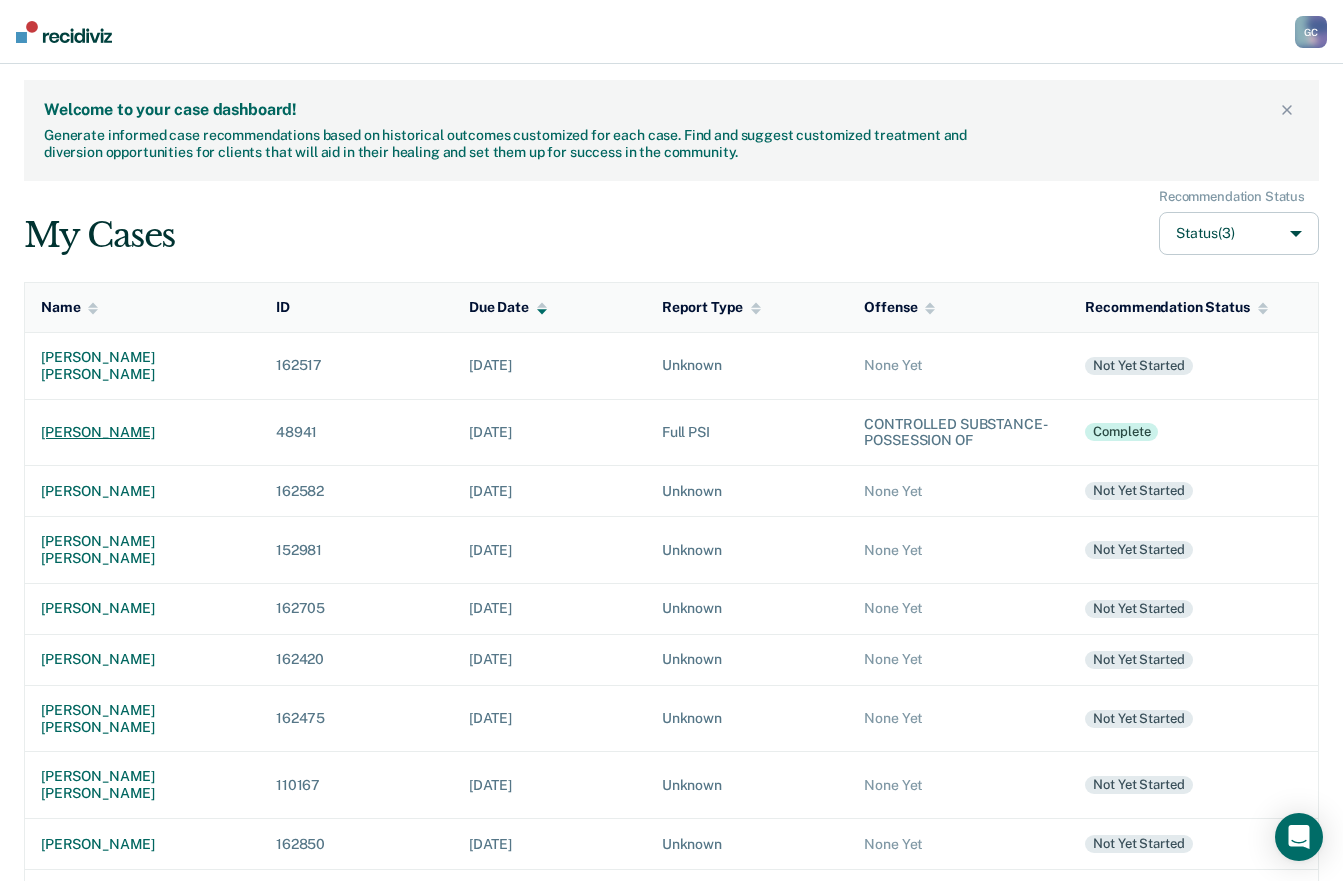 click on "[PERSON_NAME]" at bounding box center (142, 432) 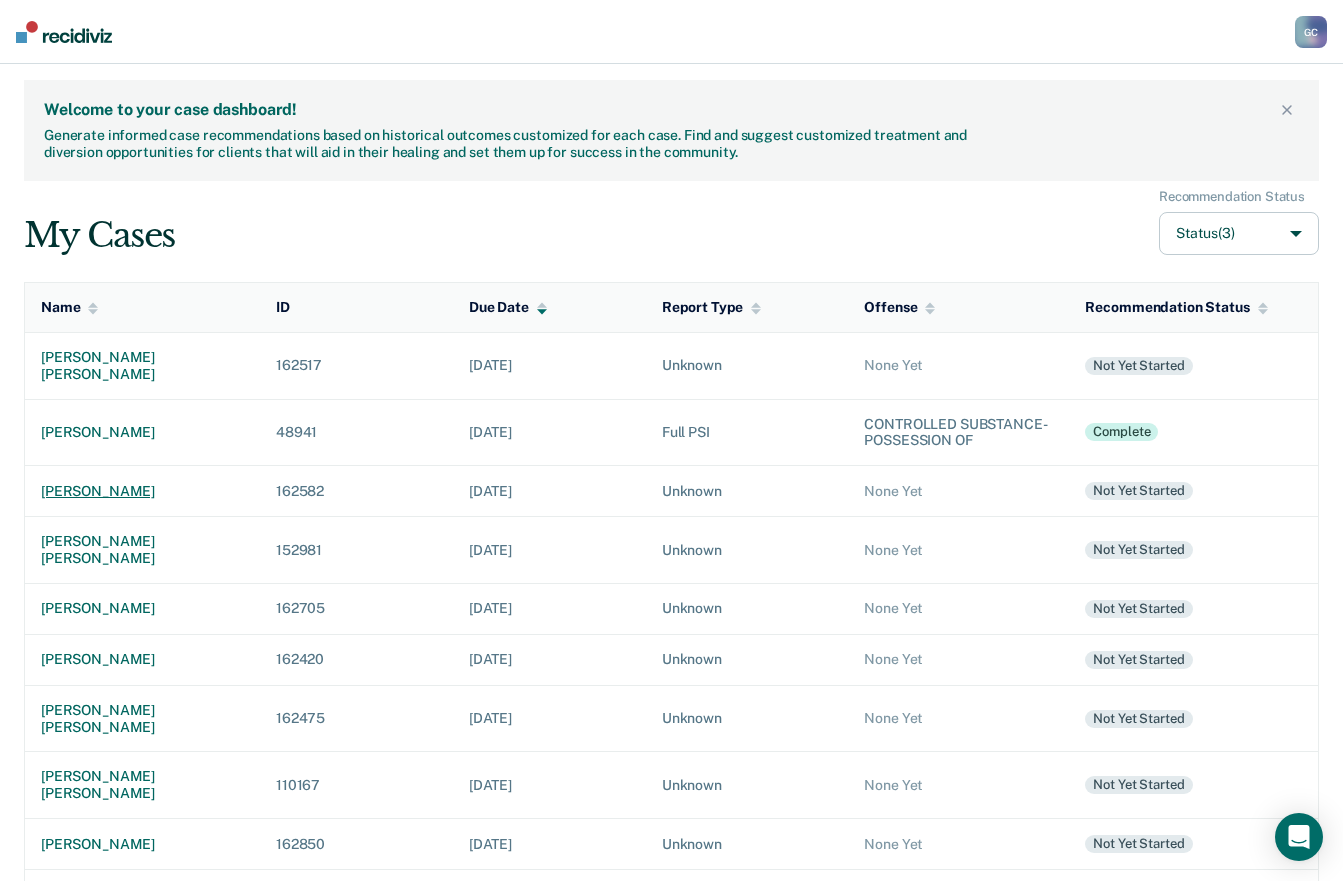 click on "[PERSON_NAME]" at bounding box center (142, 491) 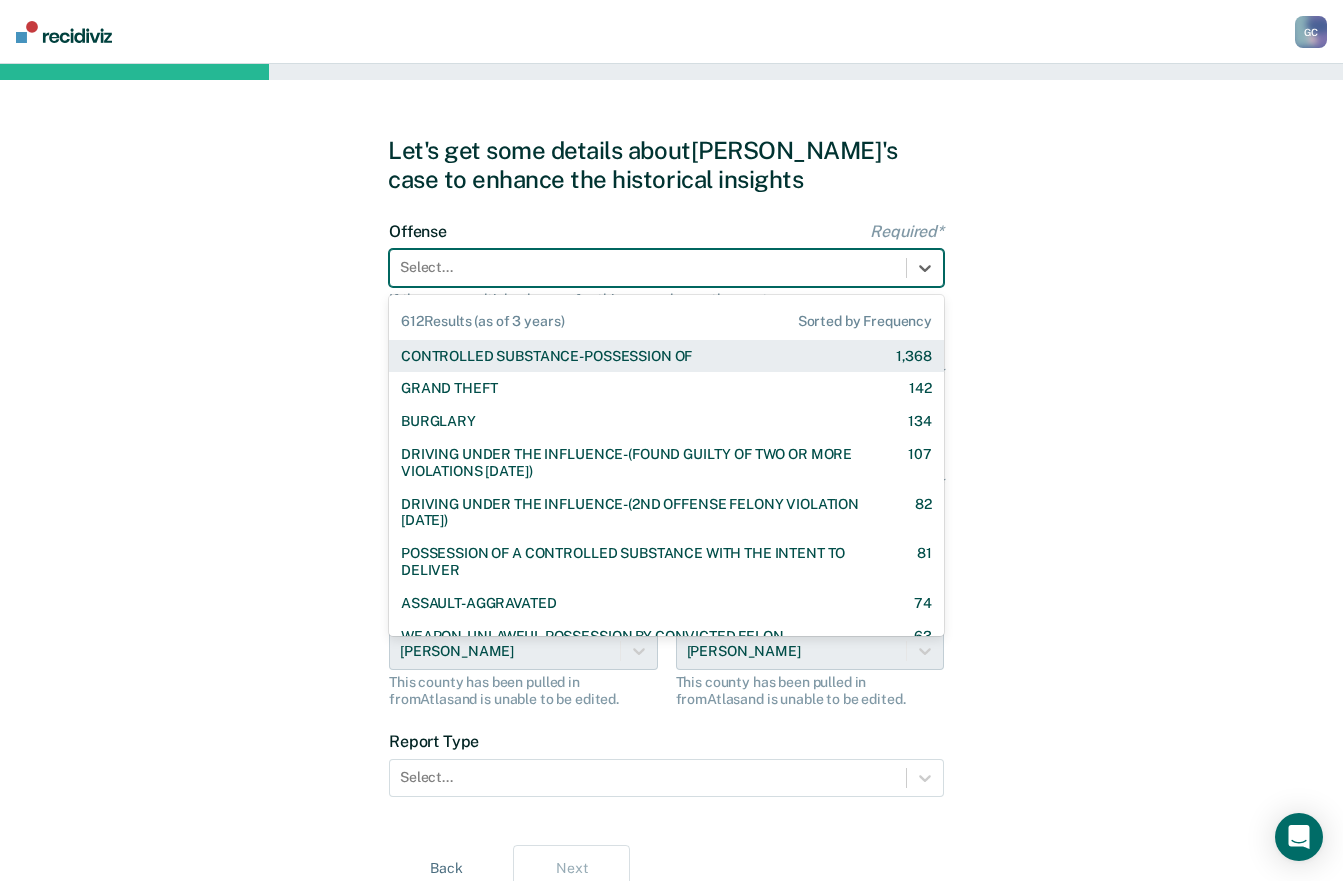 click at bounding box center [648, 267] 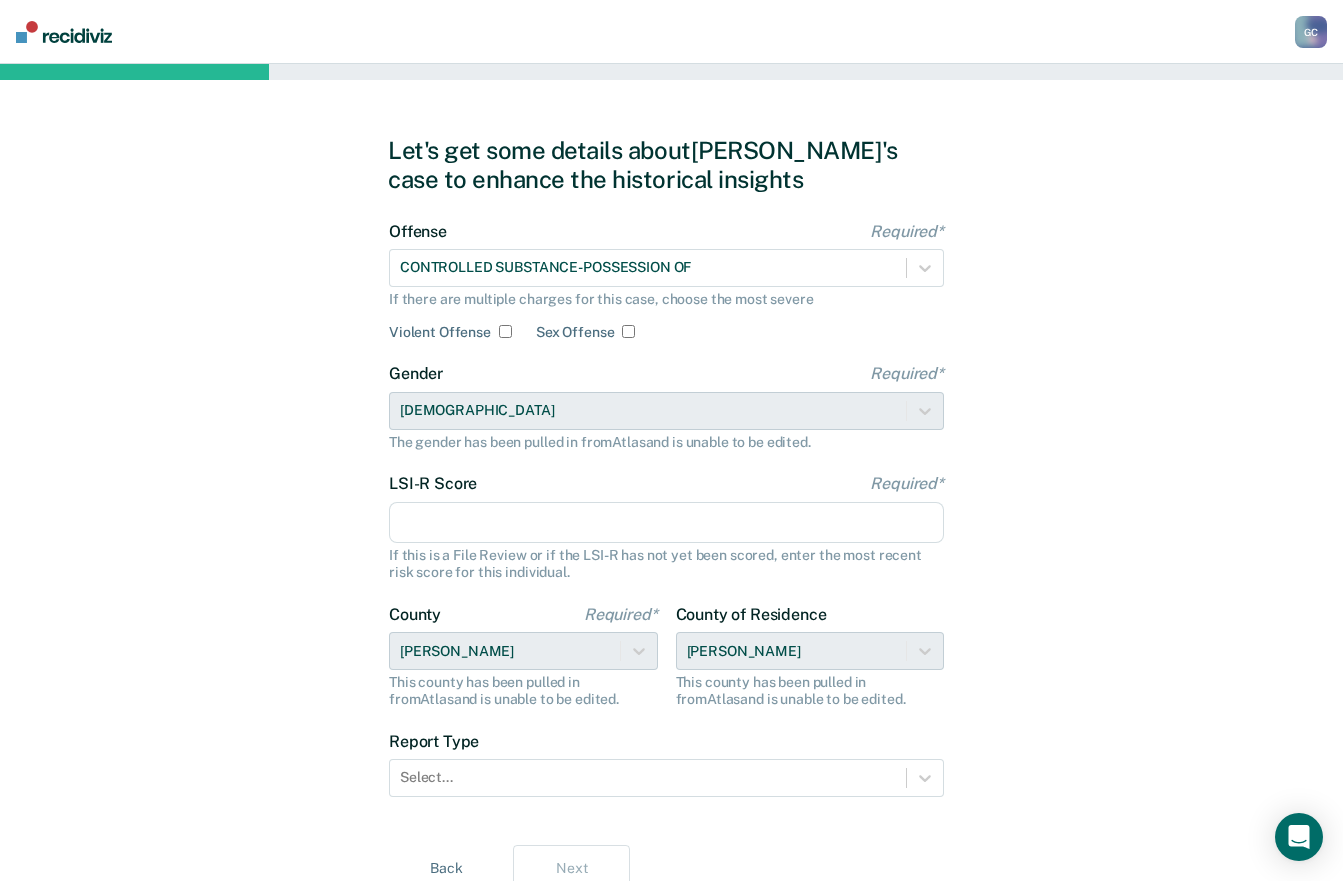 click on "LSI-R Score  Required*" at bounding box center [666, 523] 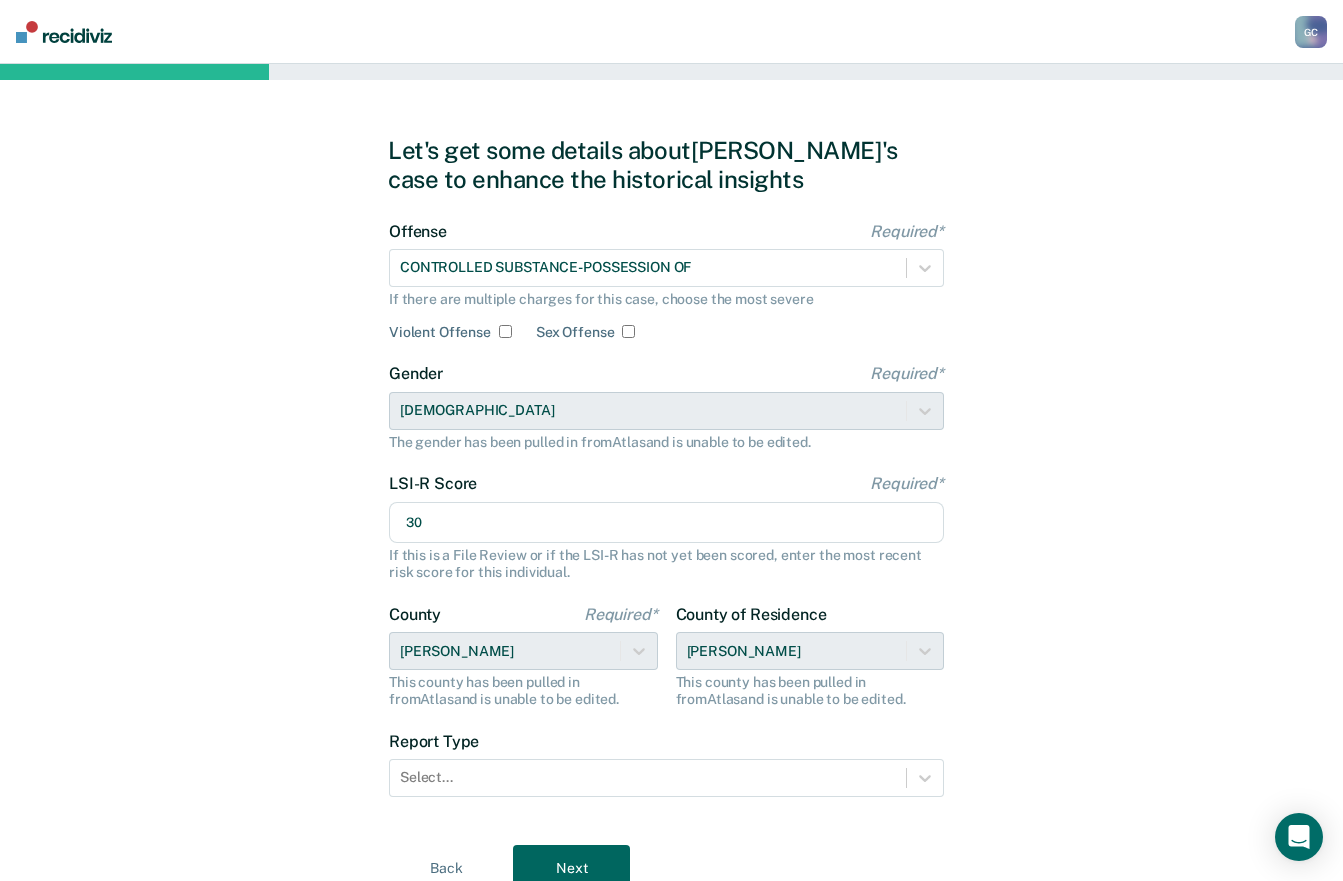 type on "30" 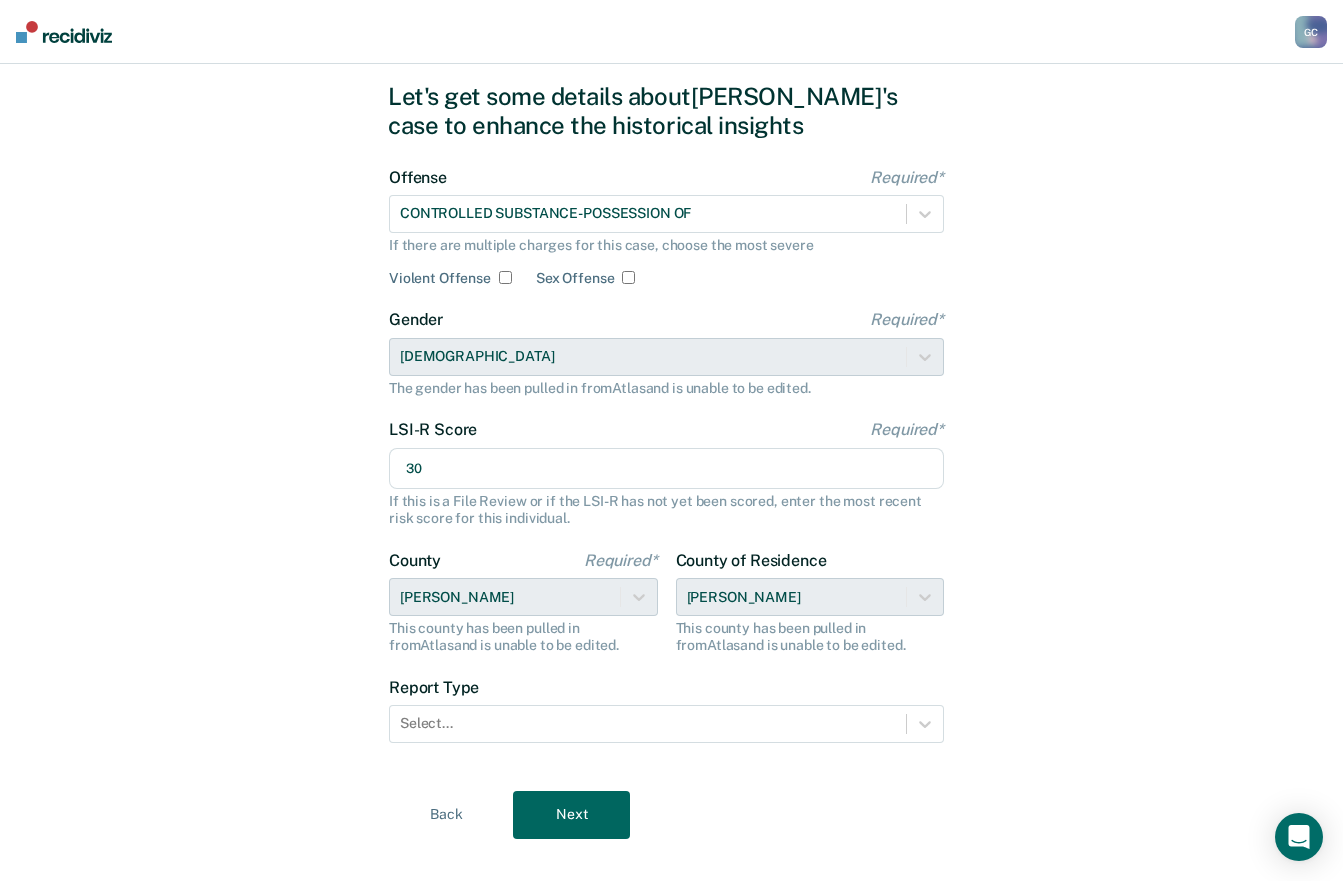 scroll, scrollTop: 84, scrollLeft: 0, axis: vertical 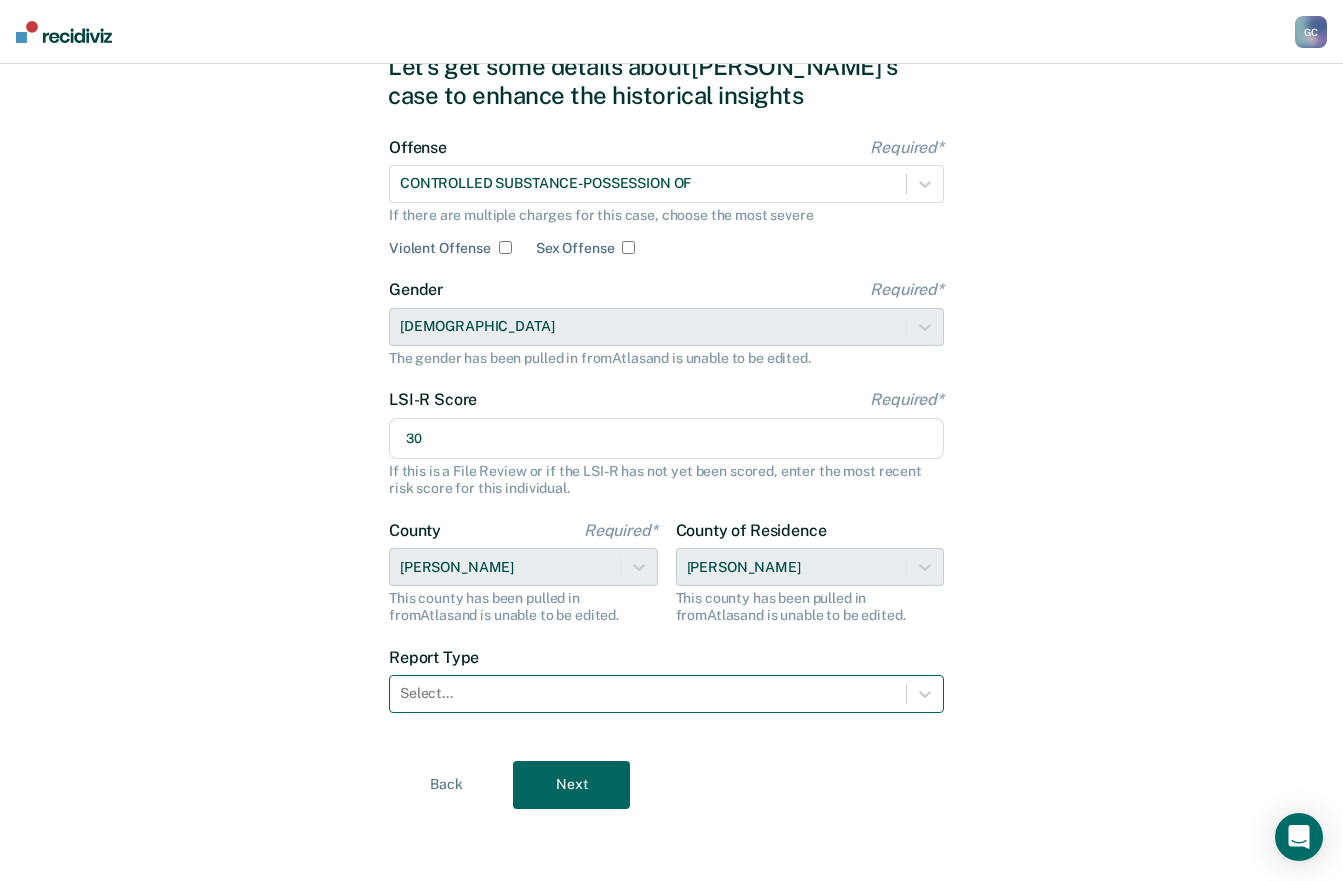 click at bounding box center [648, 693] 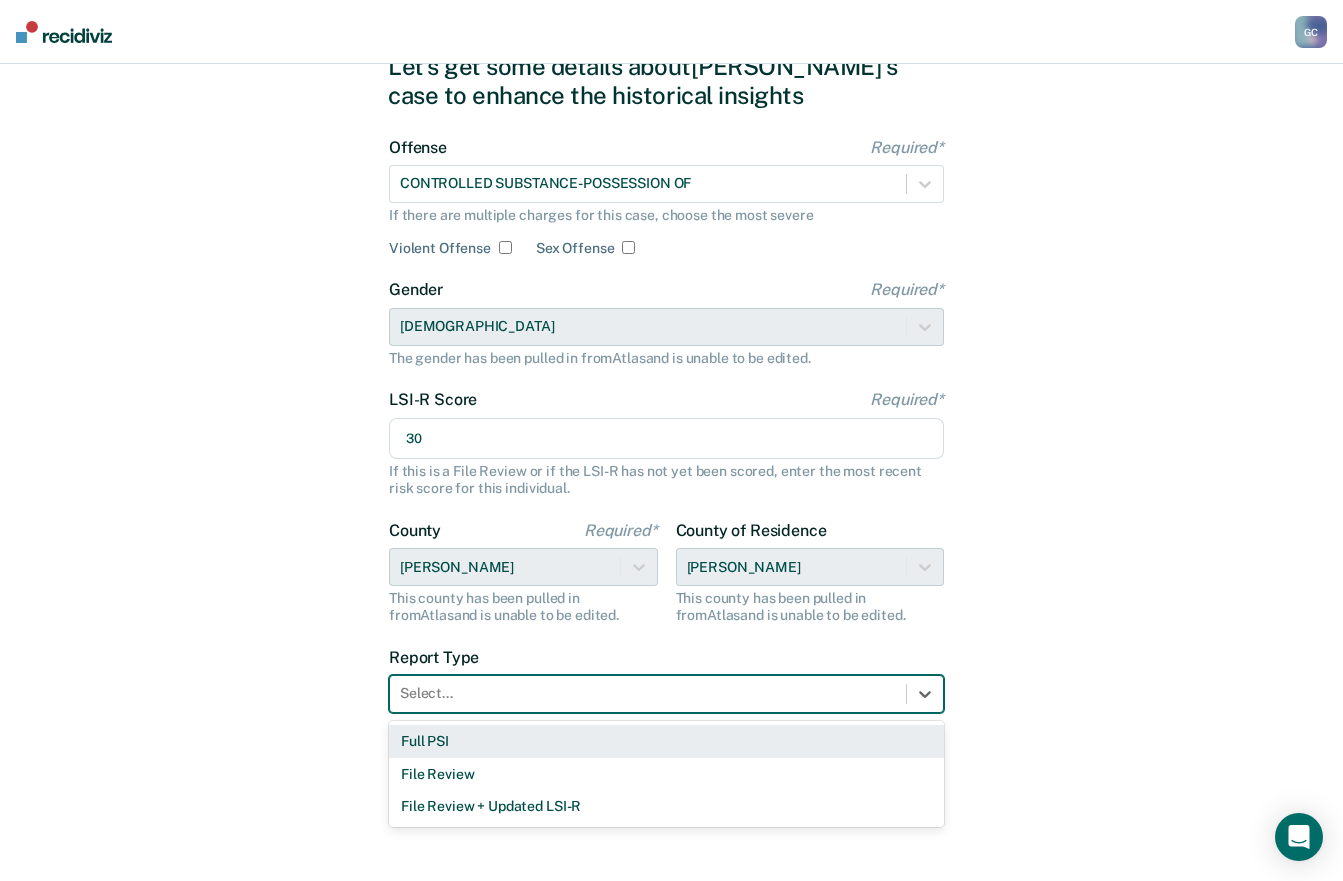 click on "Full PSI" at bounding box center [666, 741] 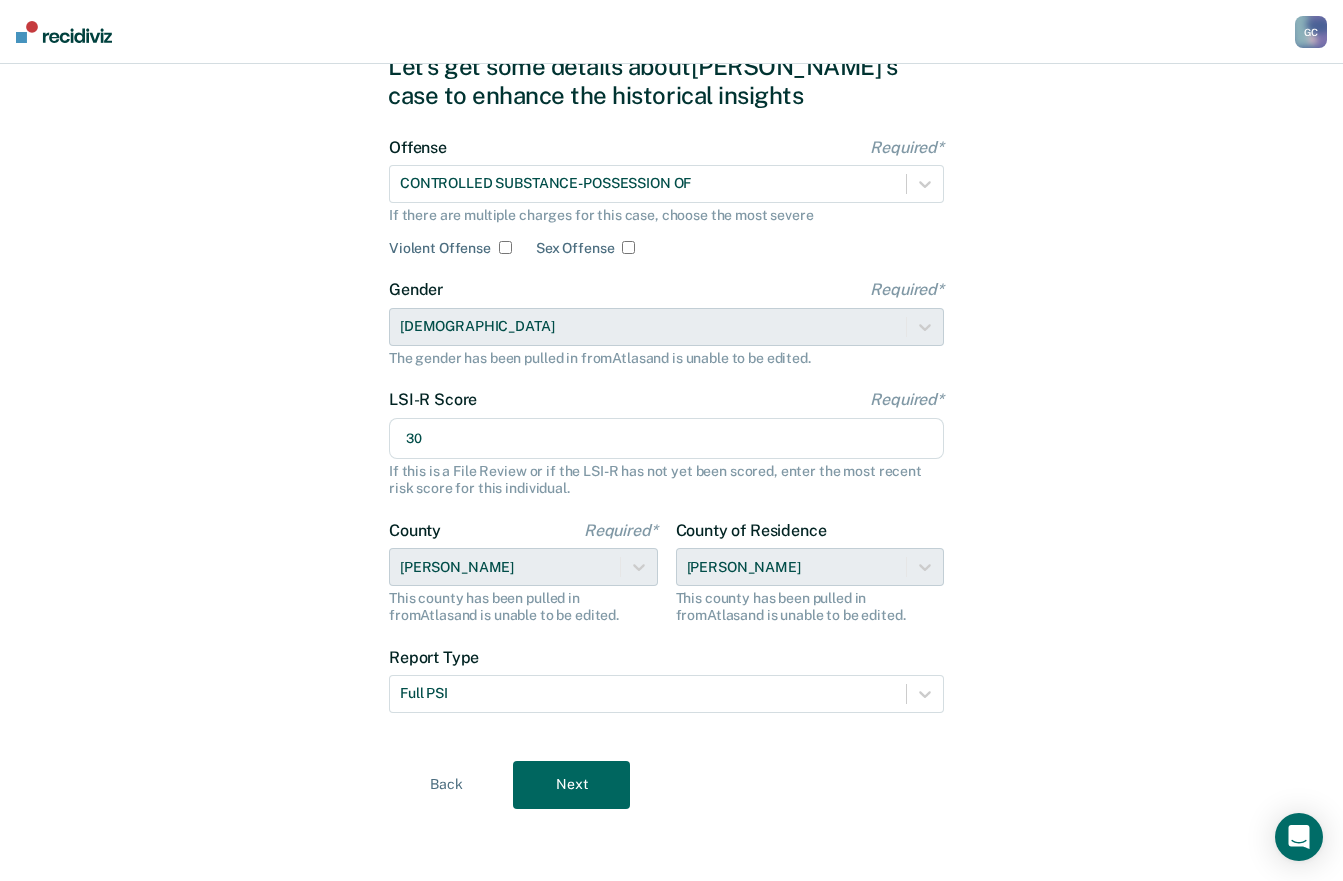 click on "Next" at bounding box center [571, 785] 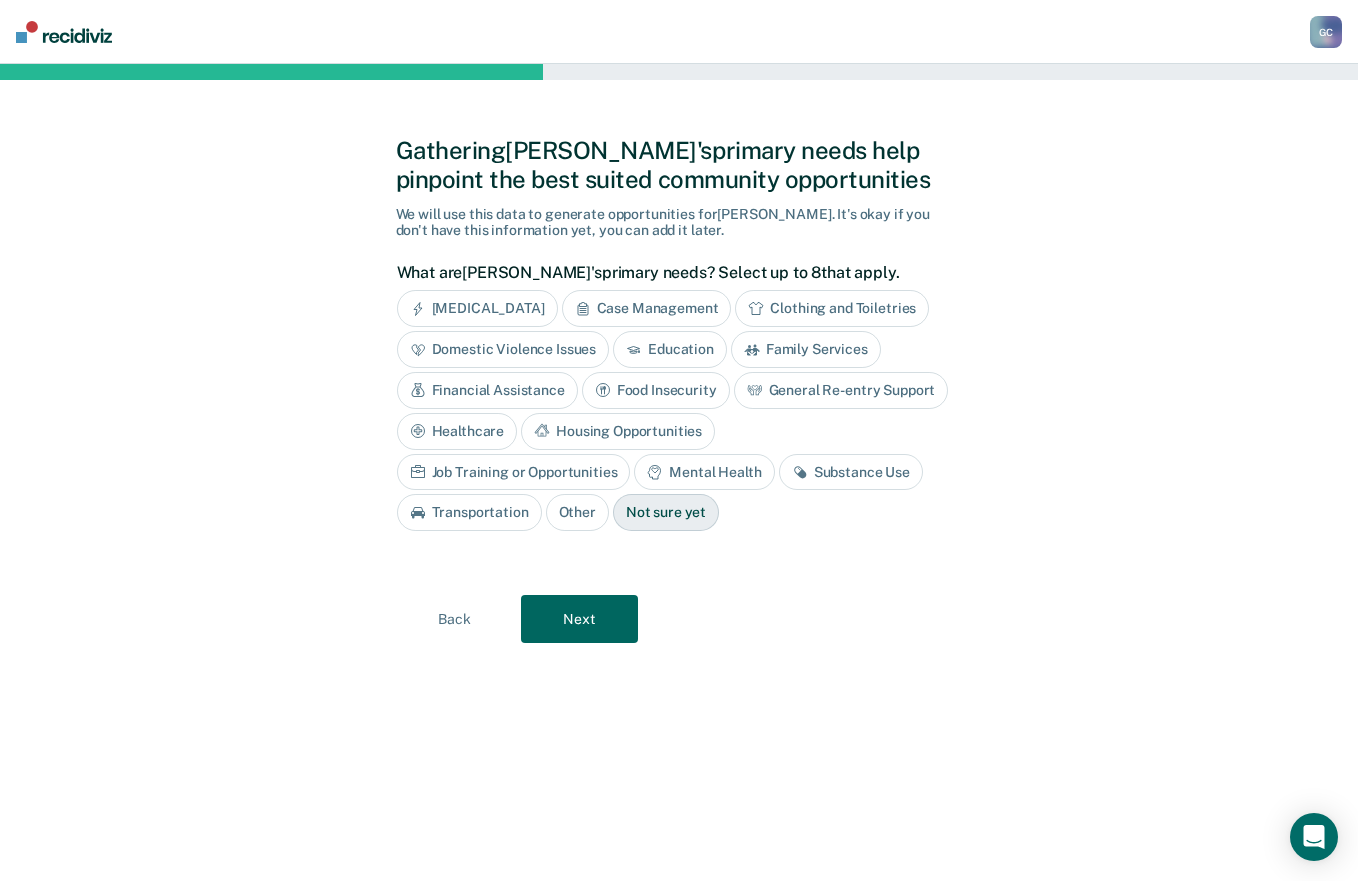 click on "Job Training or Opportunities" at bounding box center (514, 472) 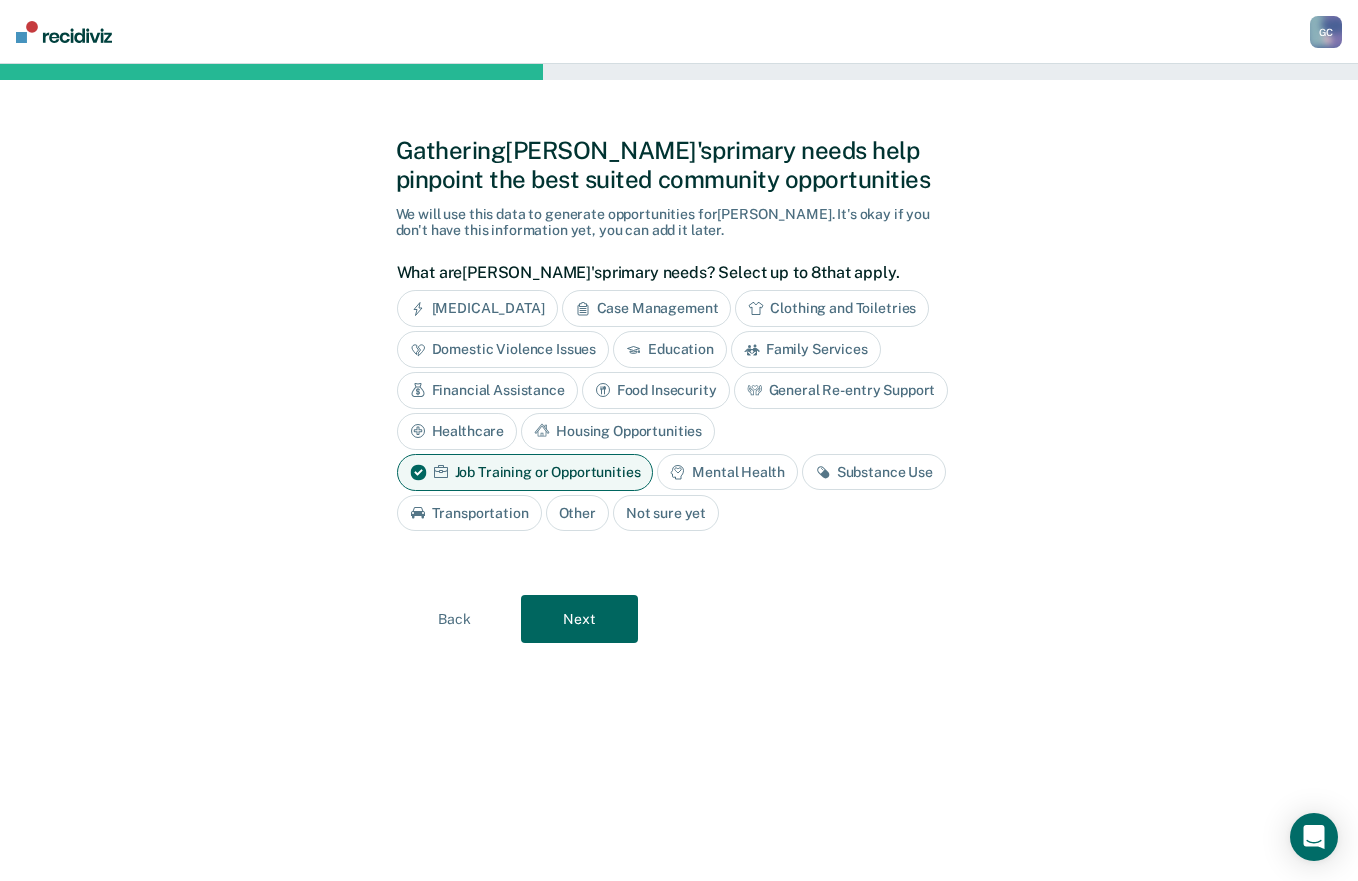 click on "Substance Use" at bounding box center [874, 472] 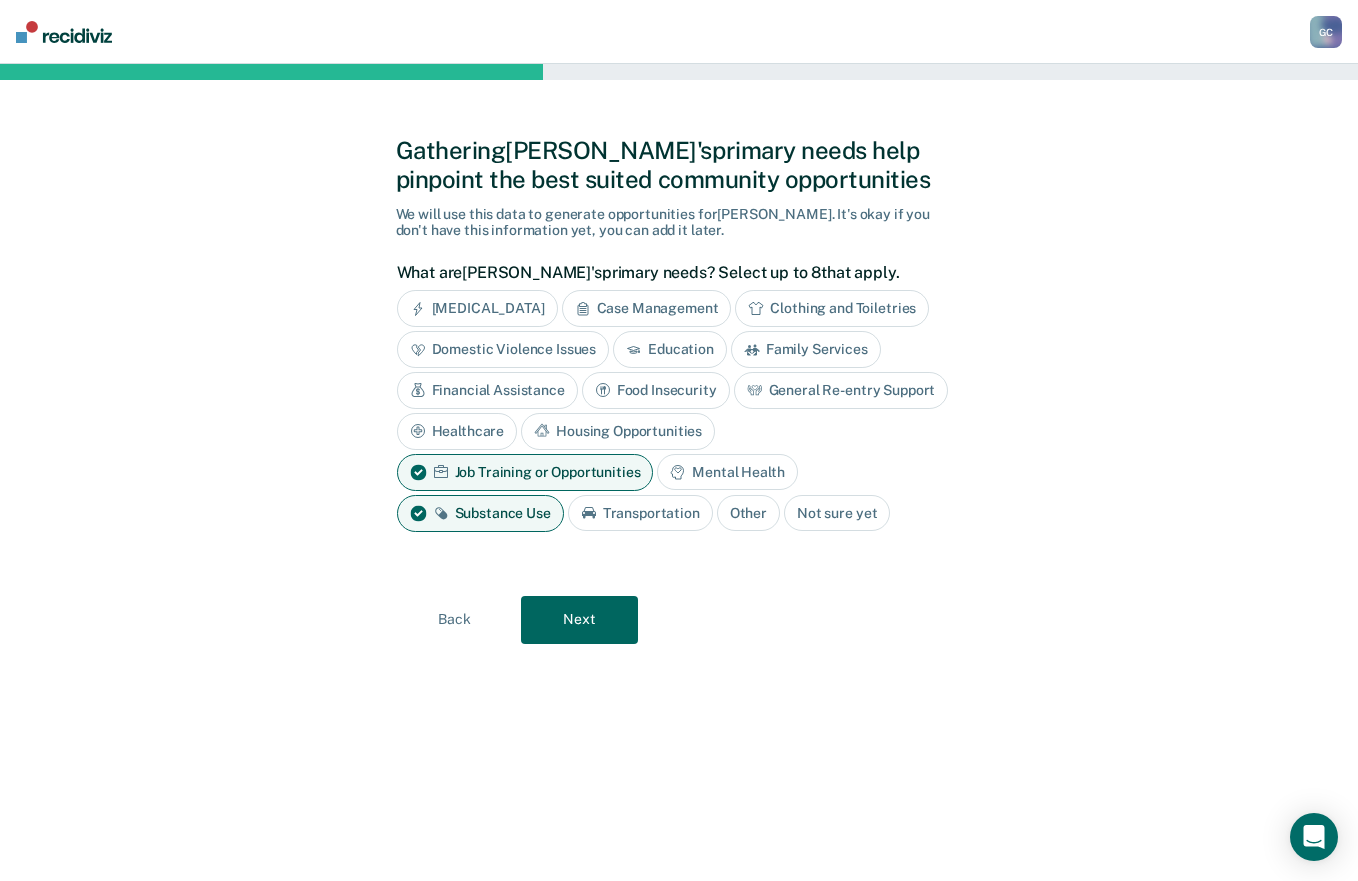 click on "Transportation" at bounding box center [640, 513] 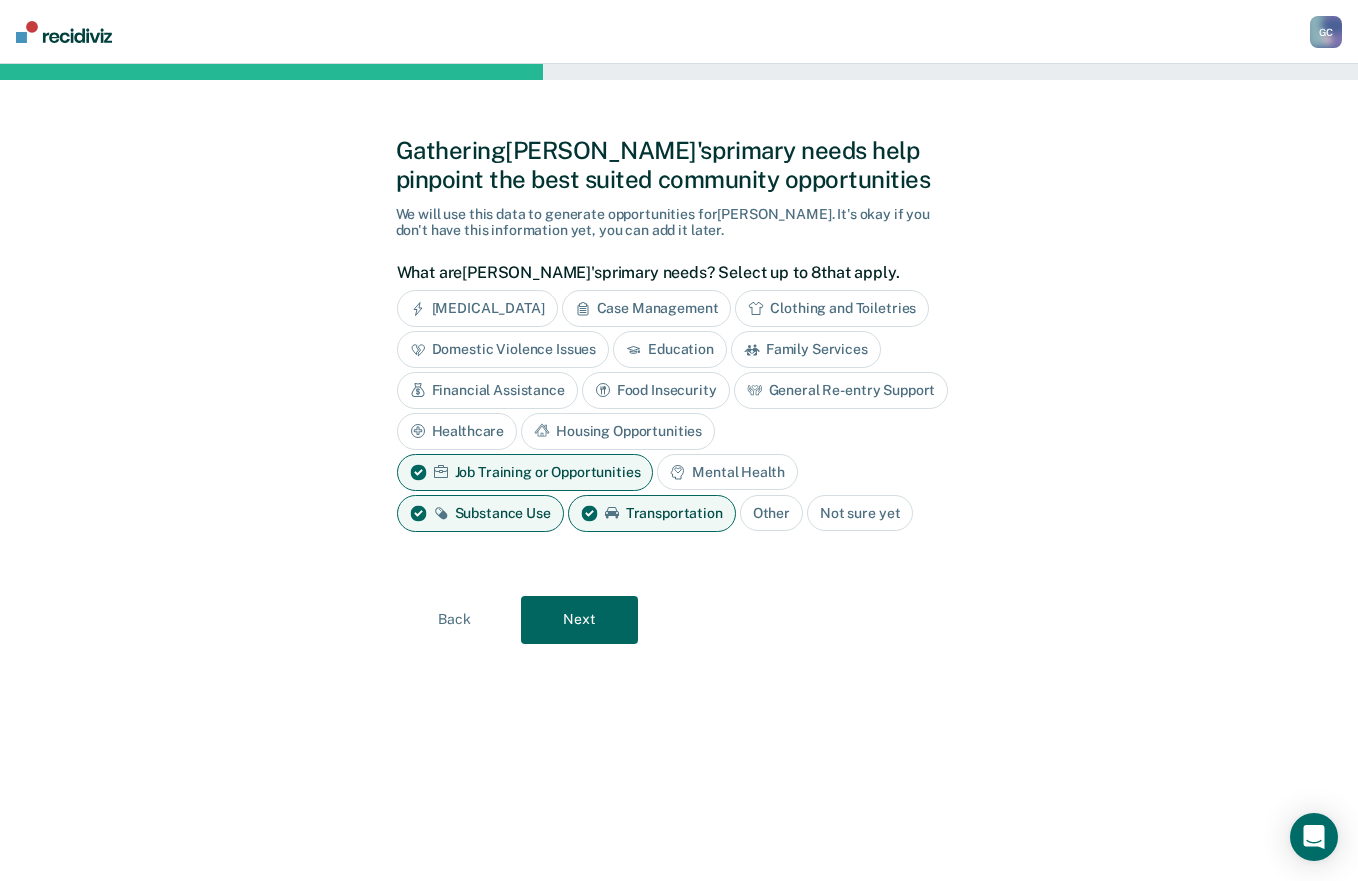 click on "Housing Opportunities" at bounding box center [618, 431] 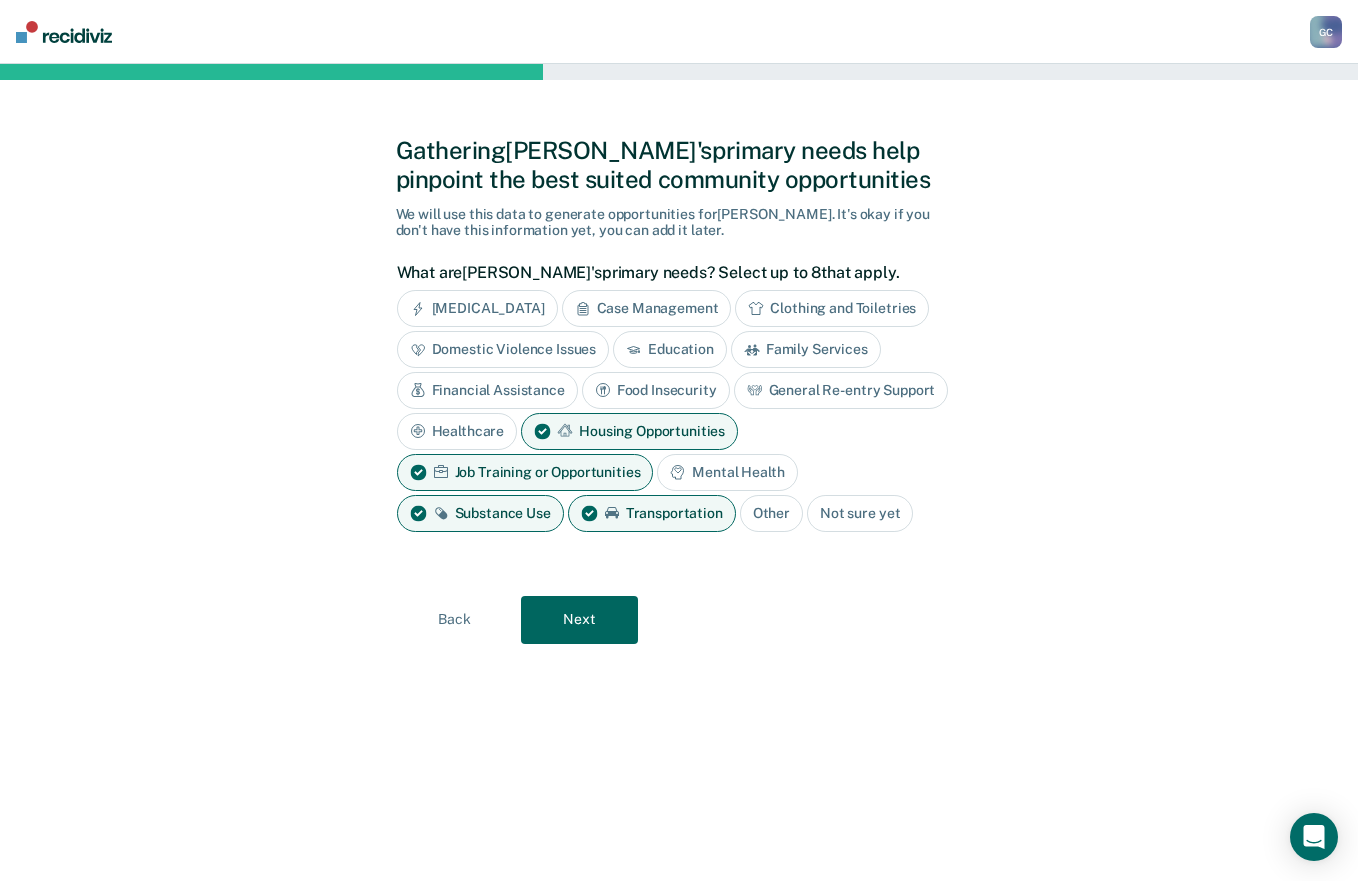 click on "Next" at bounding box center (579, 620) 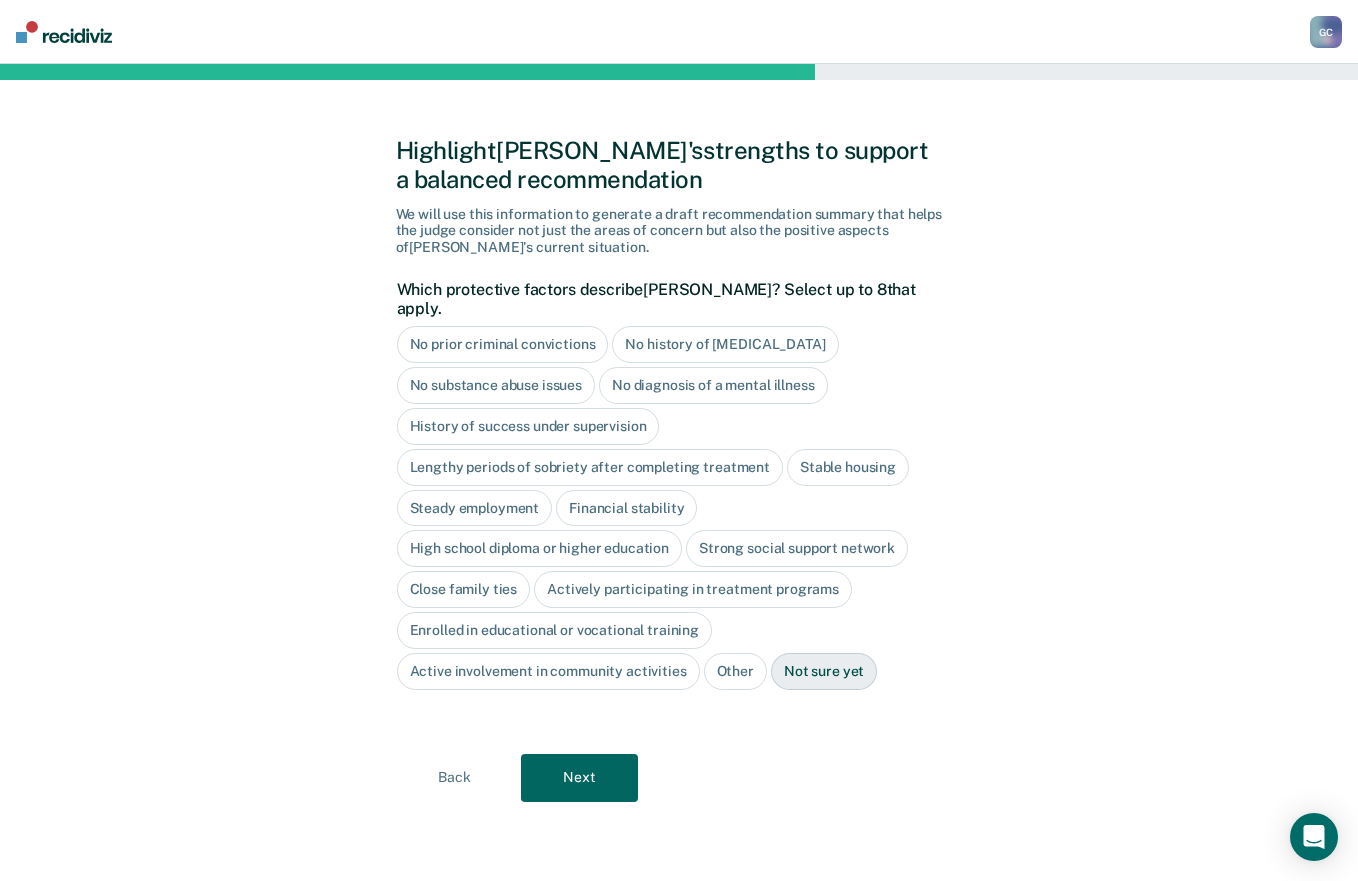 click on "No history of [MEDICAL_DATA]" at bounding box center [725, 344] 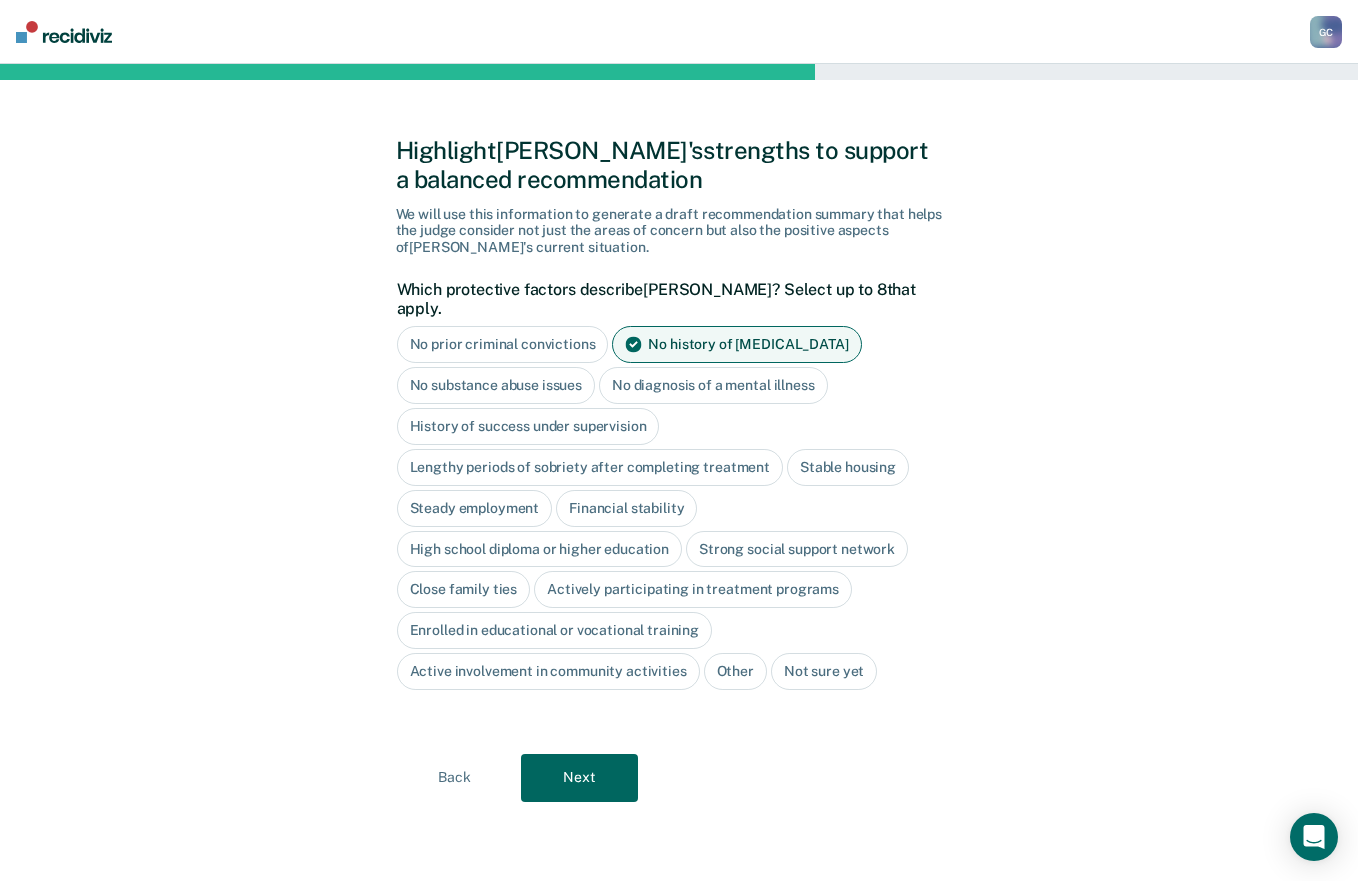 click on "History of success under supervision" at bounding box center [528, 426] 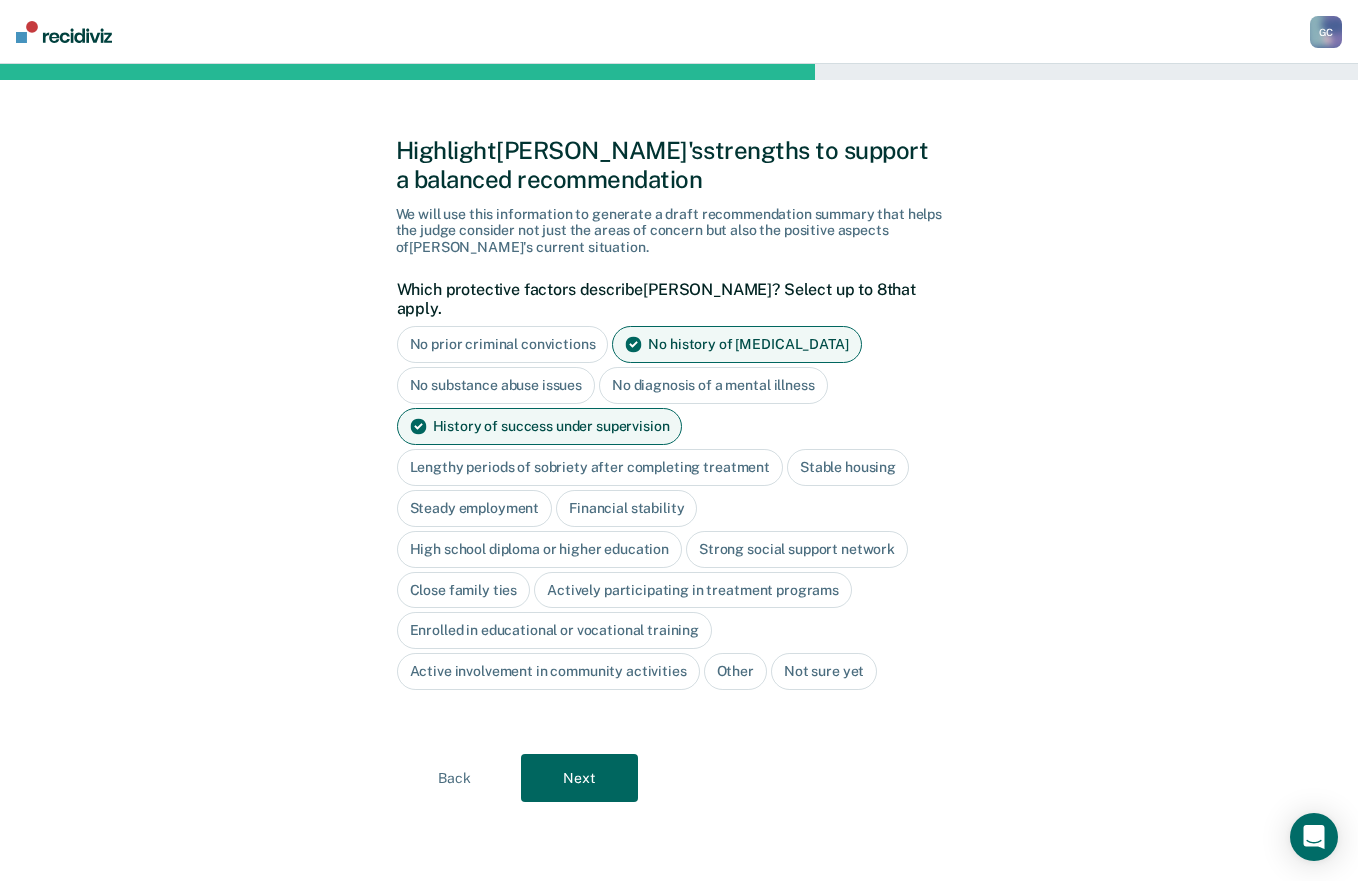 click on "Lengthy periods of sobriety after completing treatment" at bounding box center [590, 467] 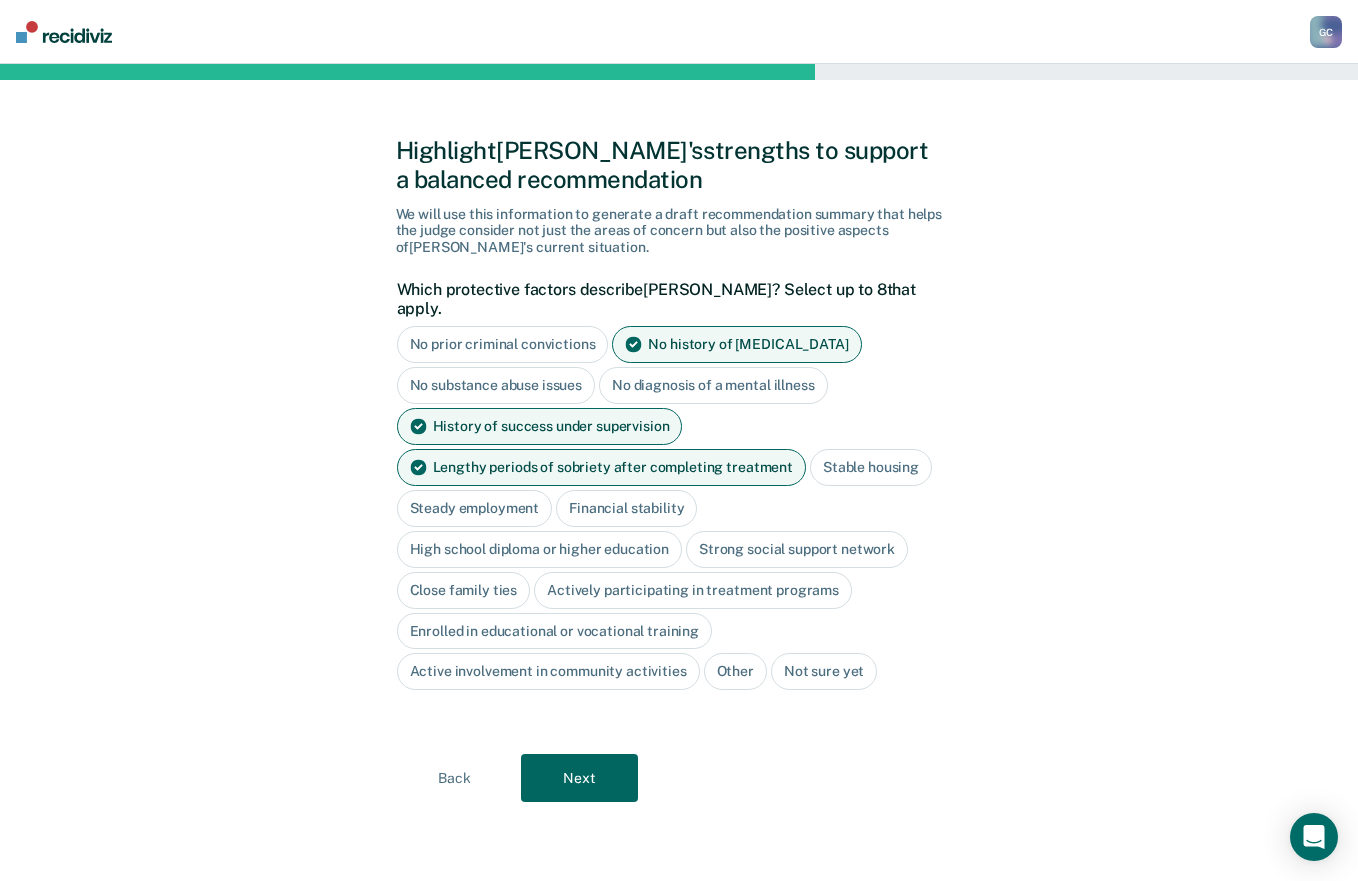 click on "High school diploma or higher education" at bounding box center [540, 549] 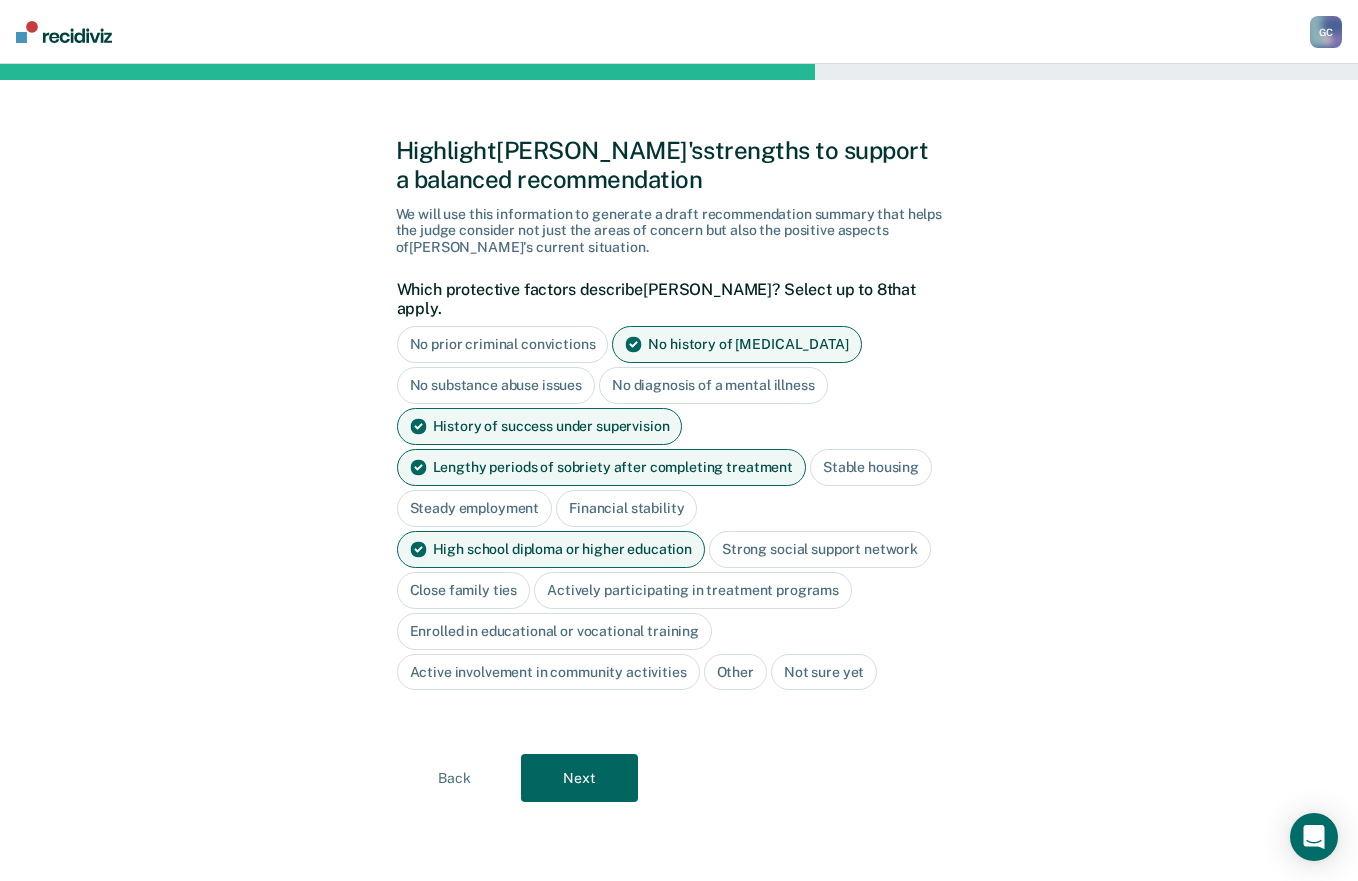 click on "Next" at bounding box center [579, 778] 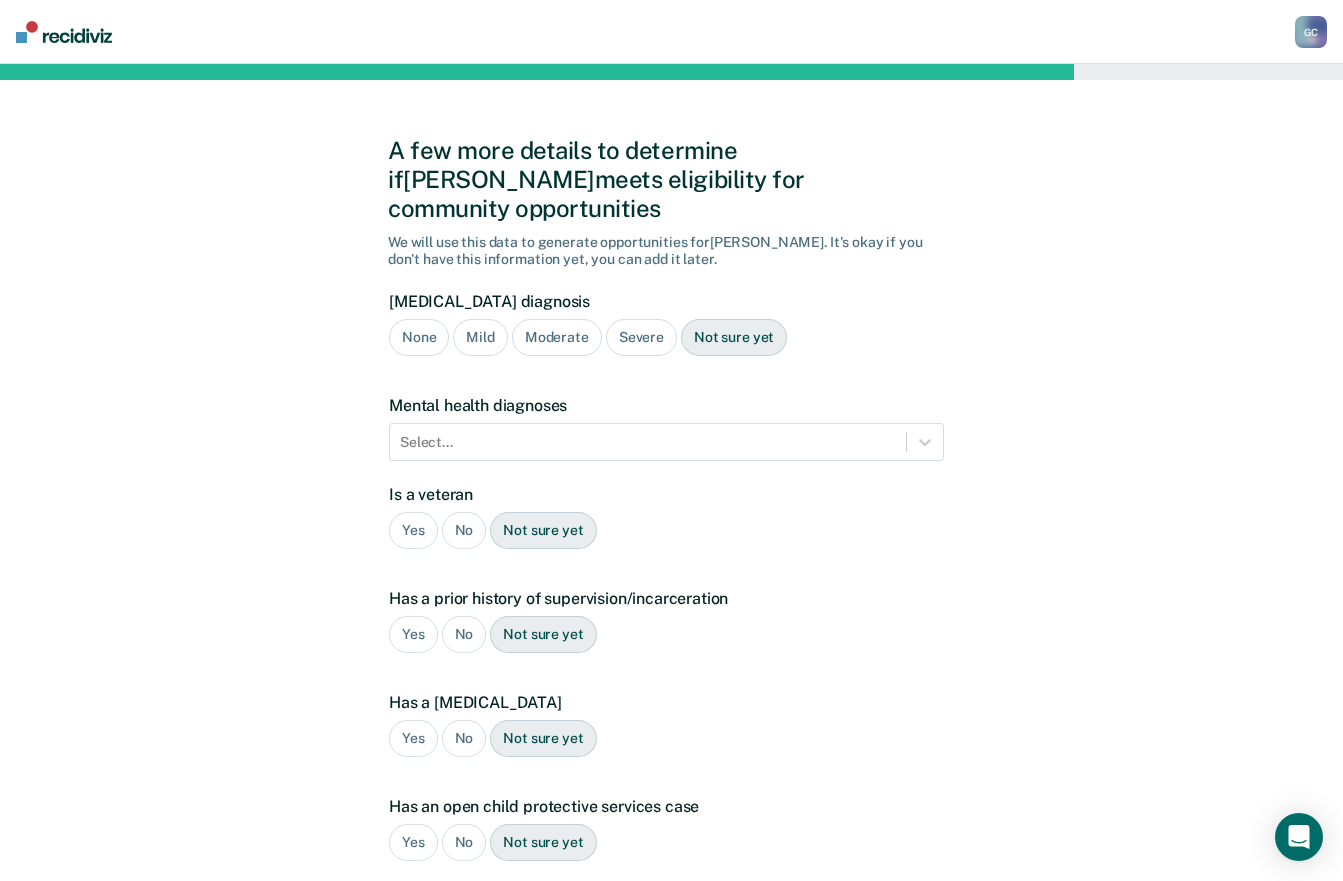 click on "Moderate" at bounding box center [557, 337] 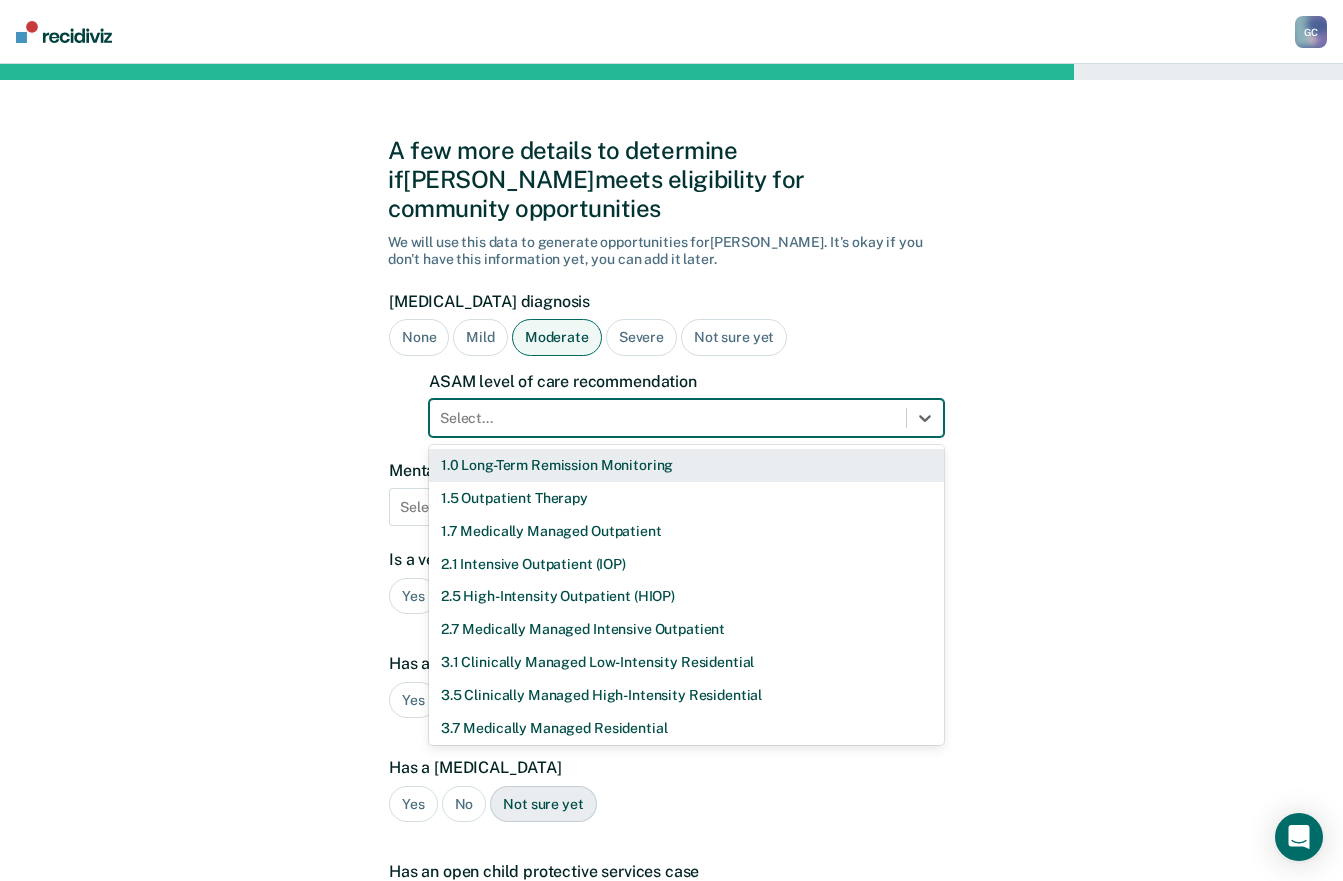 click at bounding box center [668, 418] 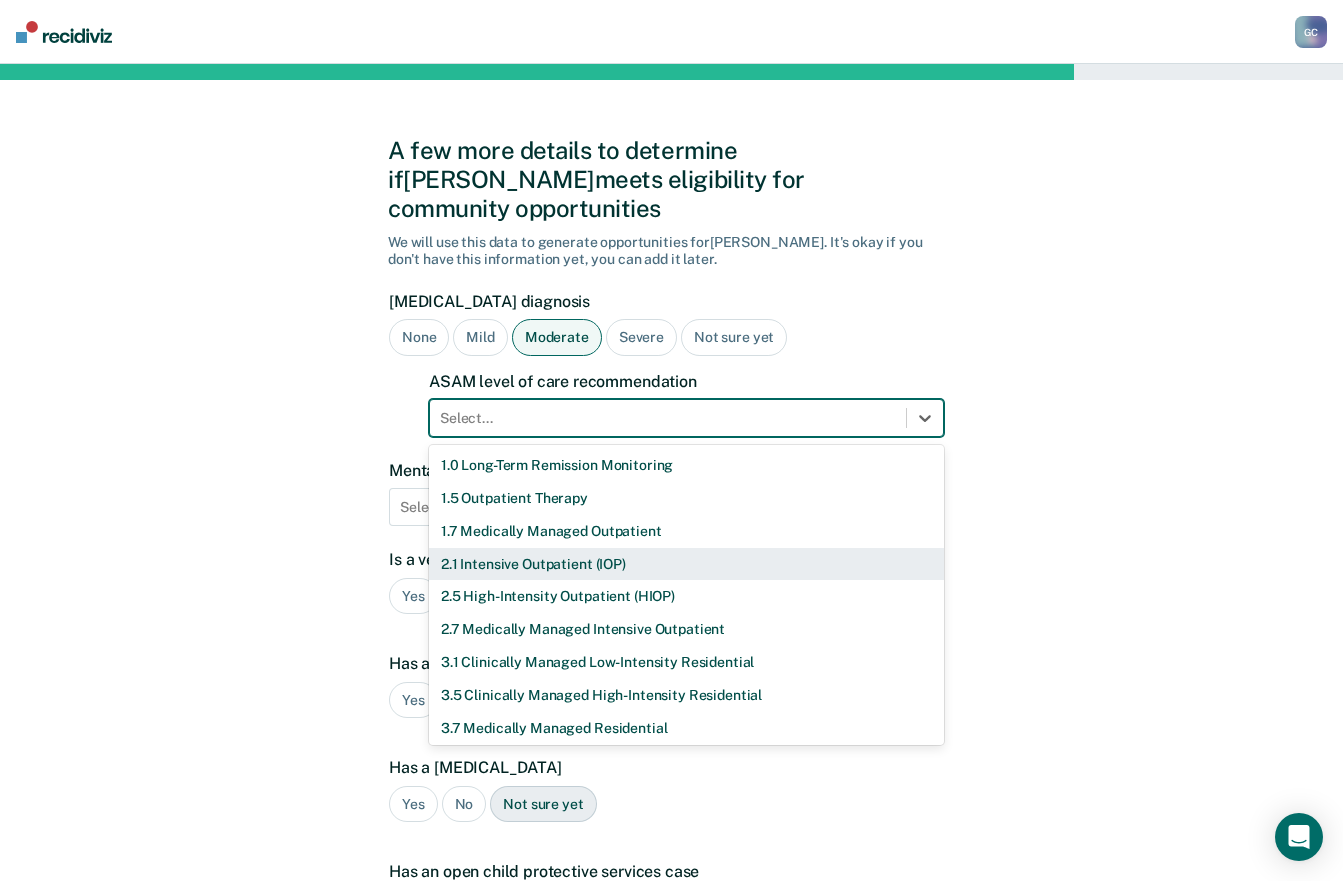 click on "2.1 Intensive Outpatient (IOP)" at bounding box center [686, 564] 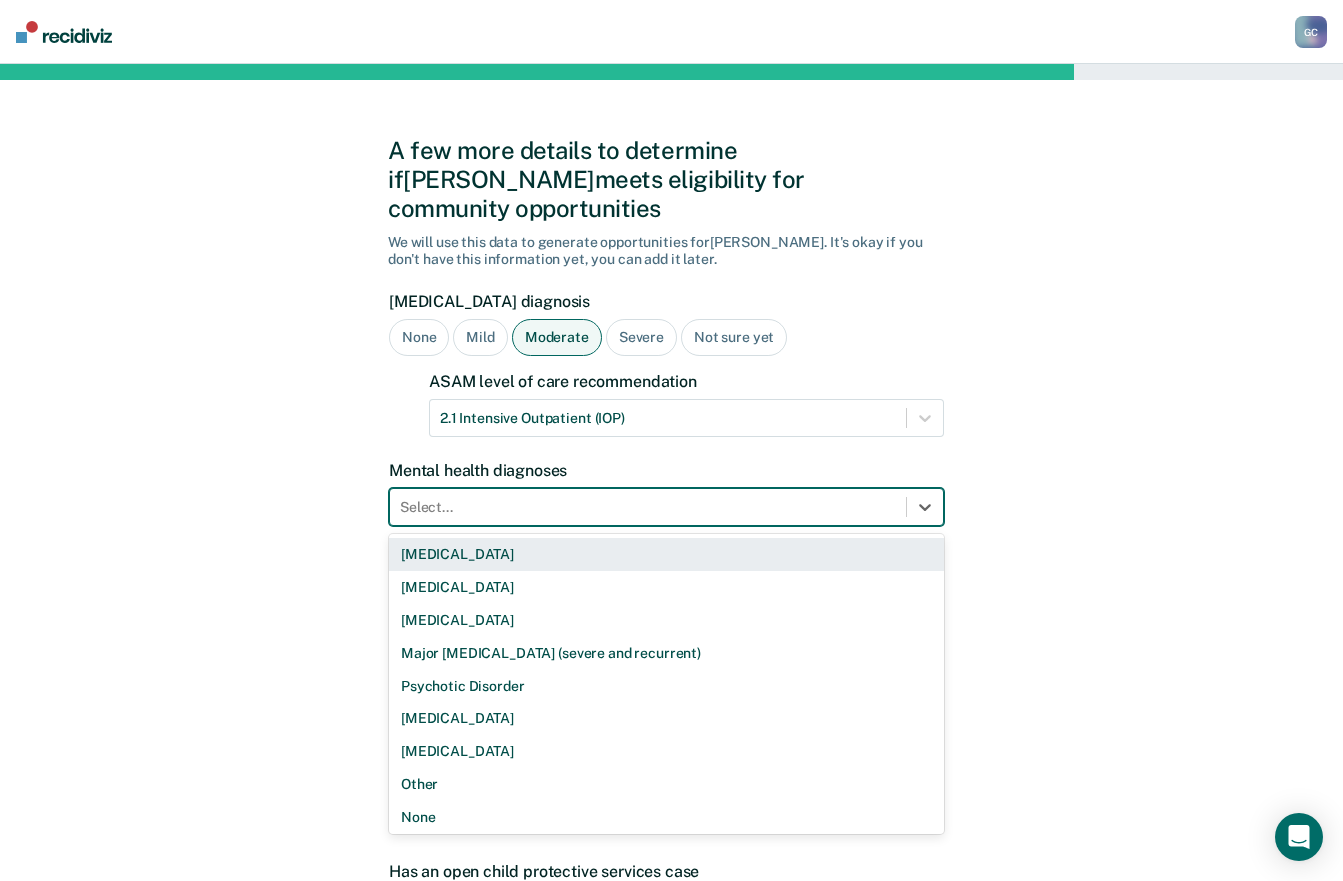click at bounding box center [648, 507] 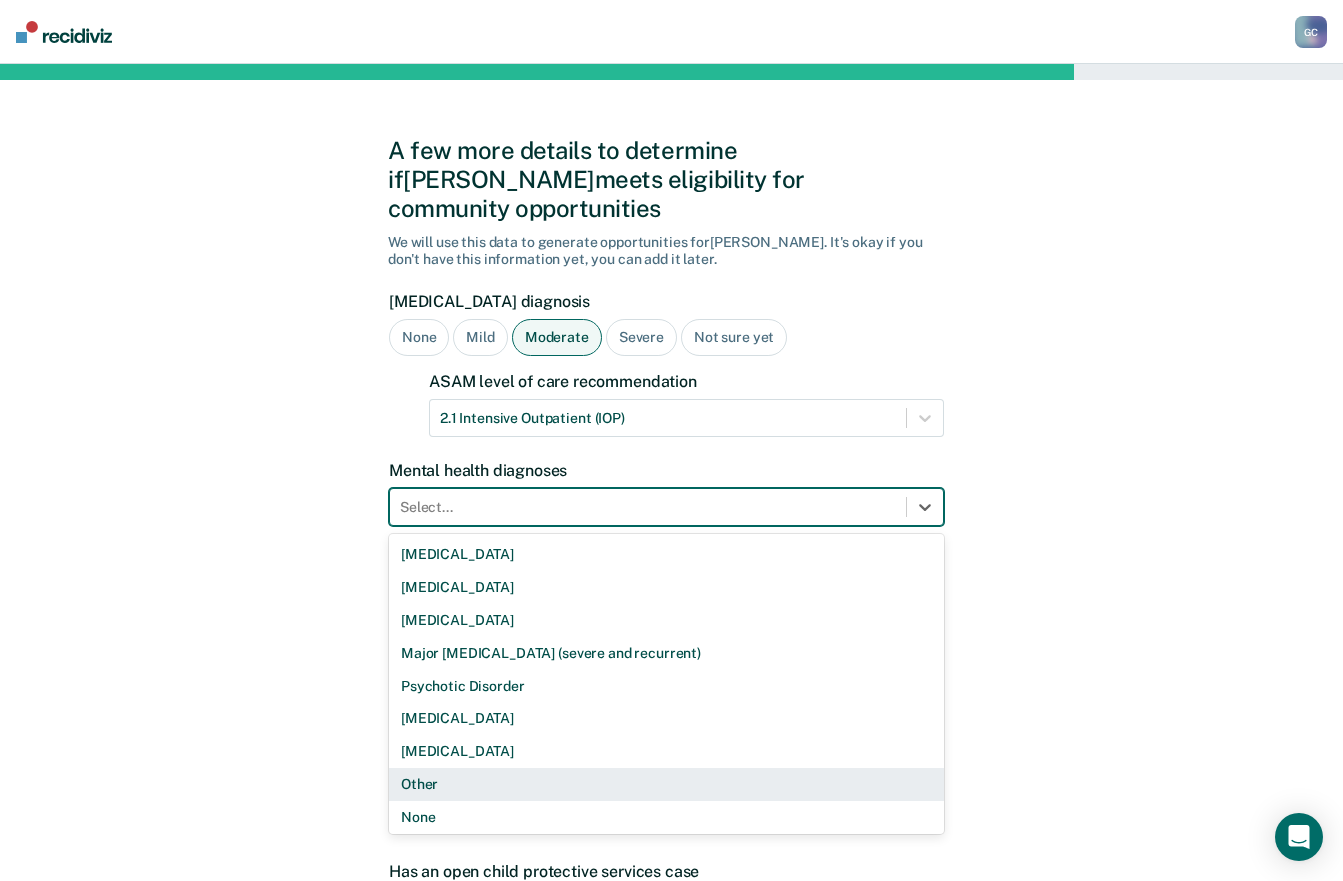 click on "Other" at bounding box center [666, 784] 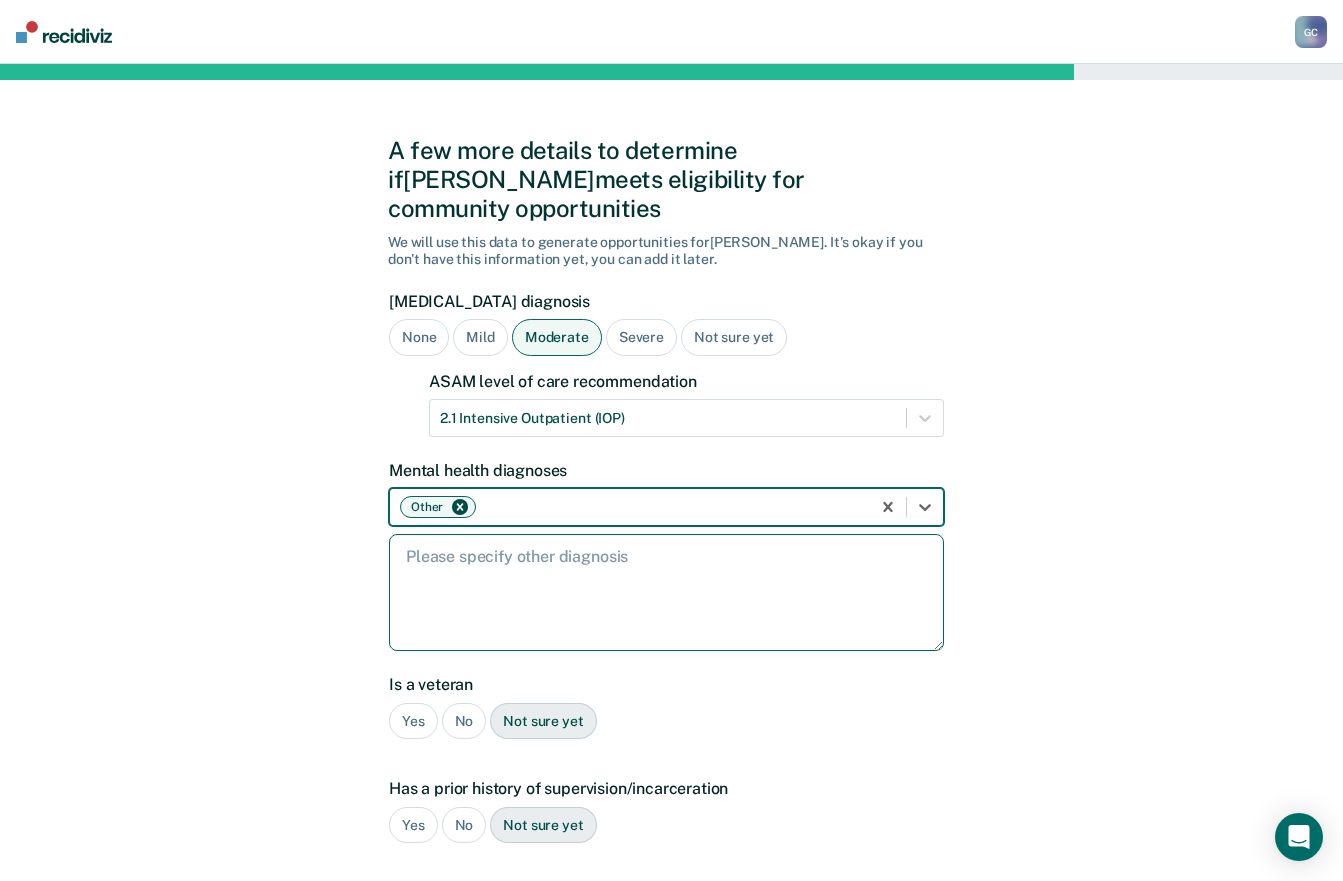 click at bounding box center [666, 592] 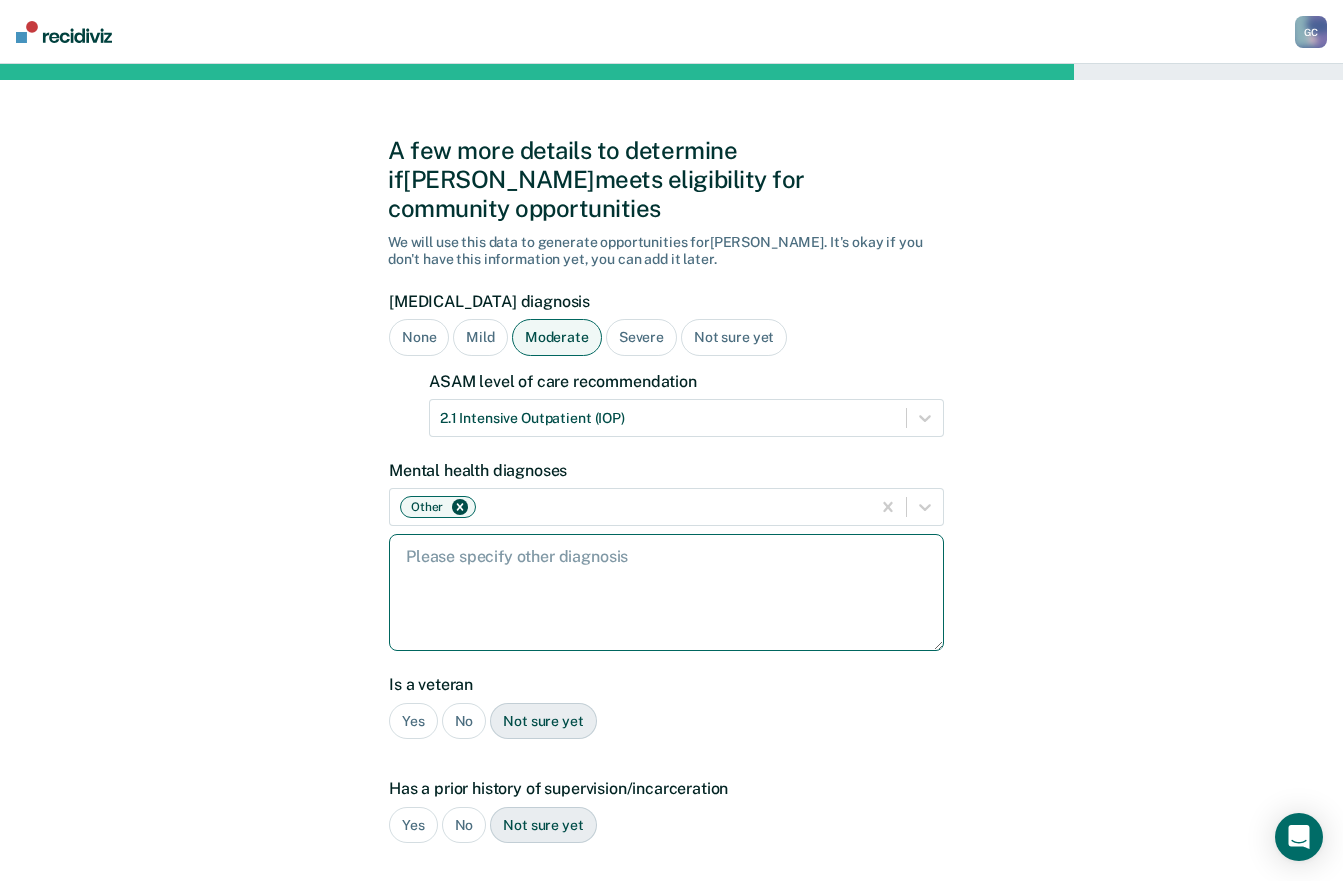 click at bounding box center (666, 592) 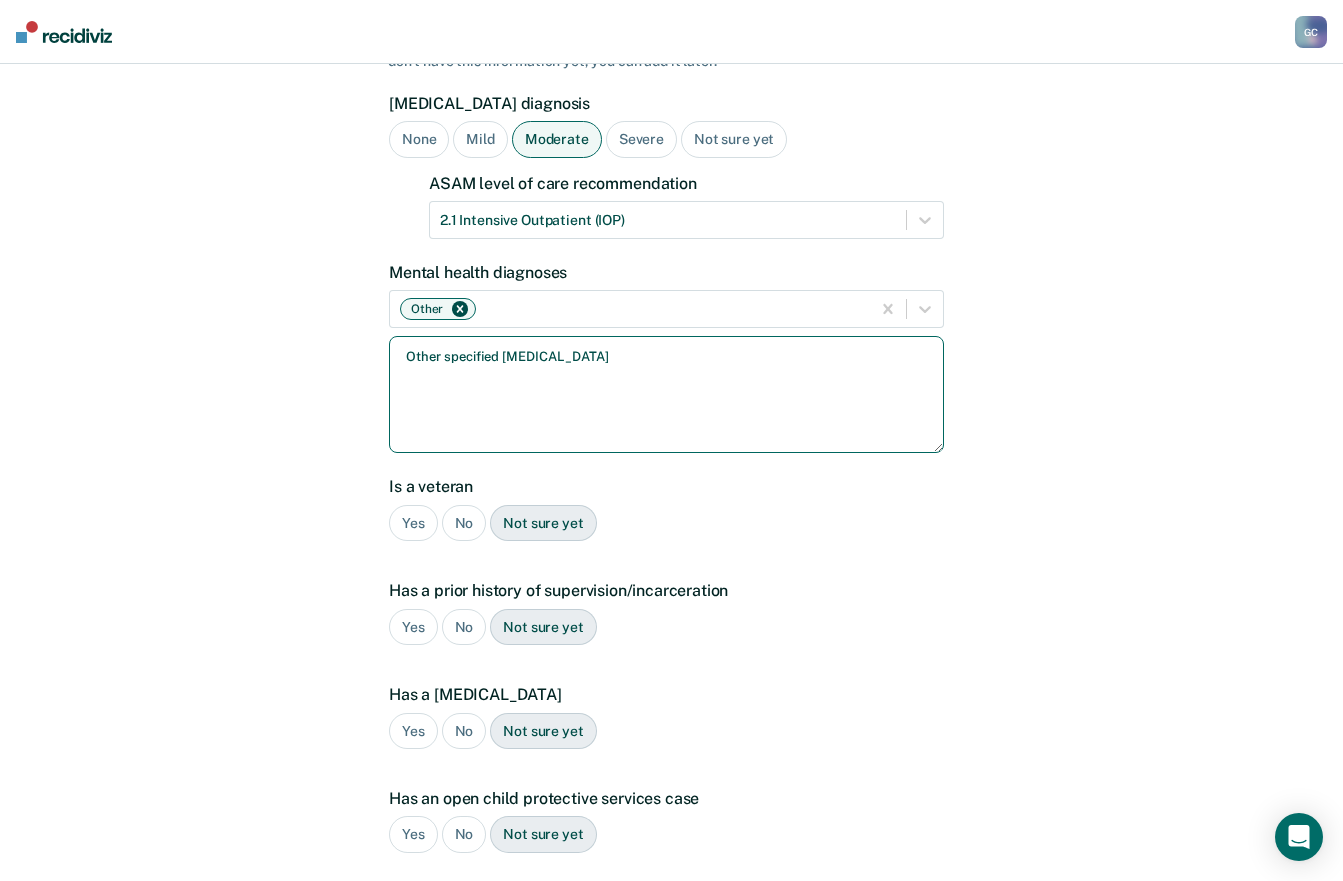 scroll, scrollTop: 200, scrollLeft: 0, axis: vertical 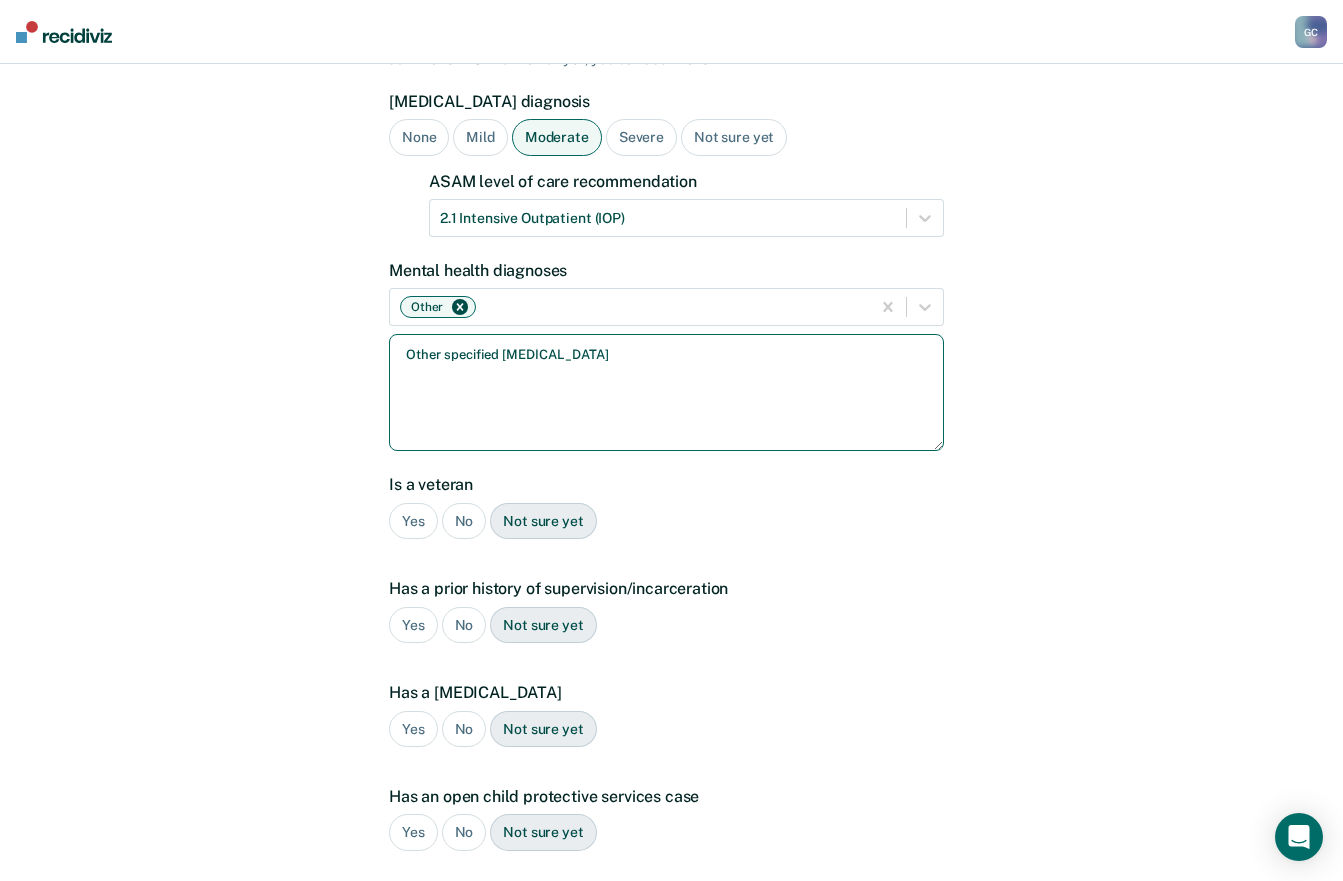 type on "Other specified [MEDICAL_DATA]" 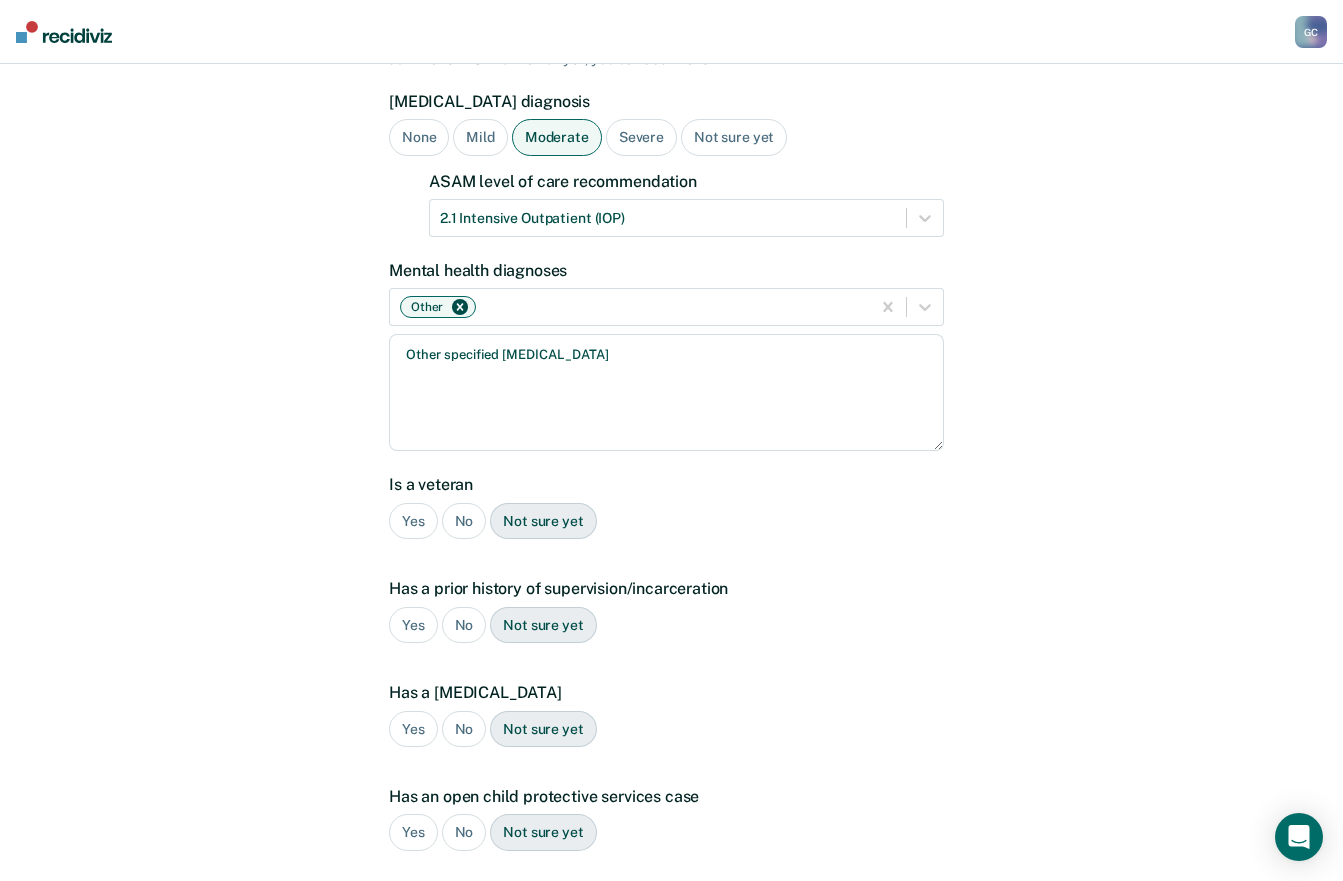 click on "No" at bounding box center [464, 521] 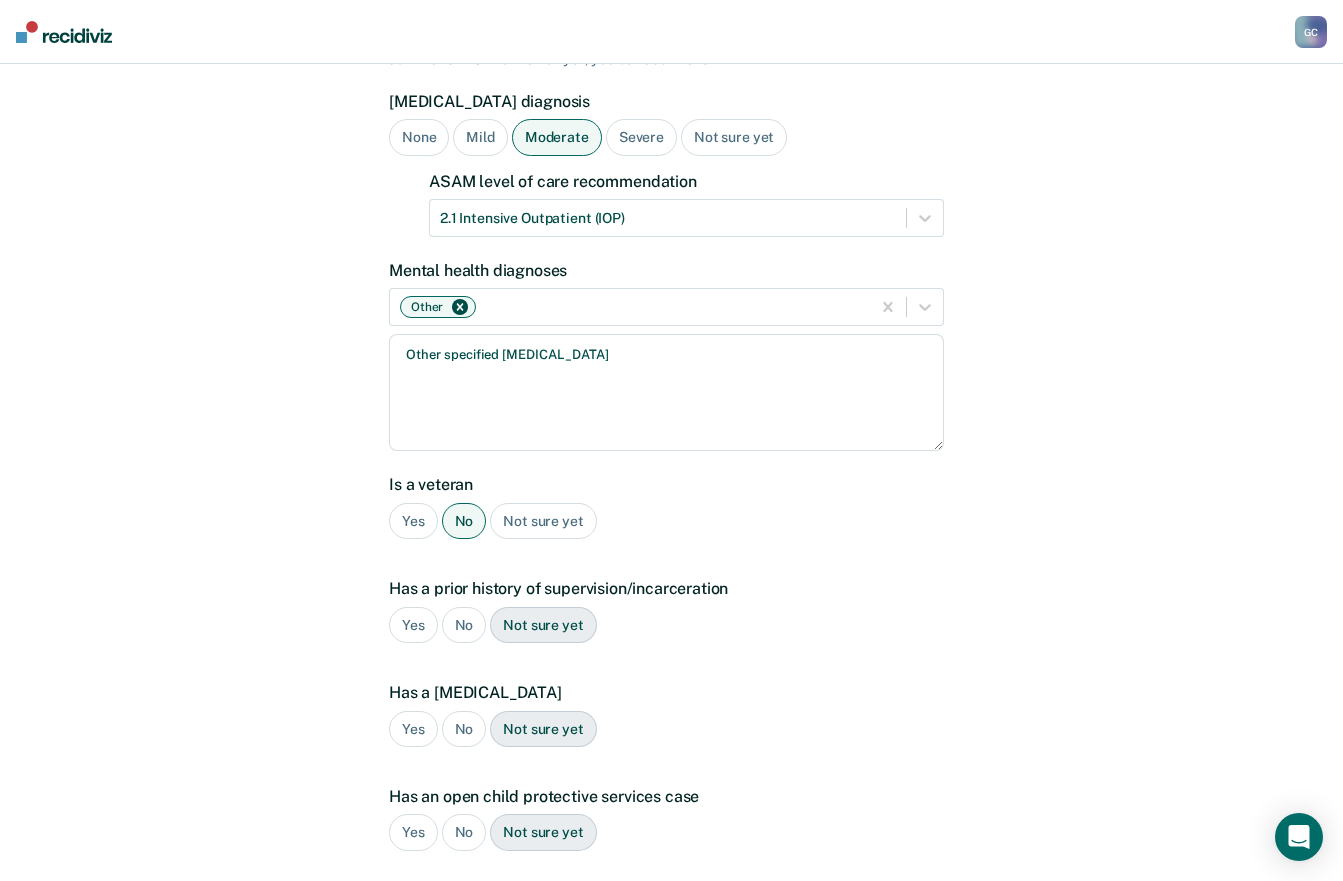 click on "Yes" at bounding box center [413, 625] 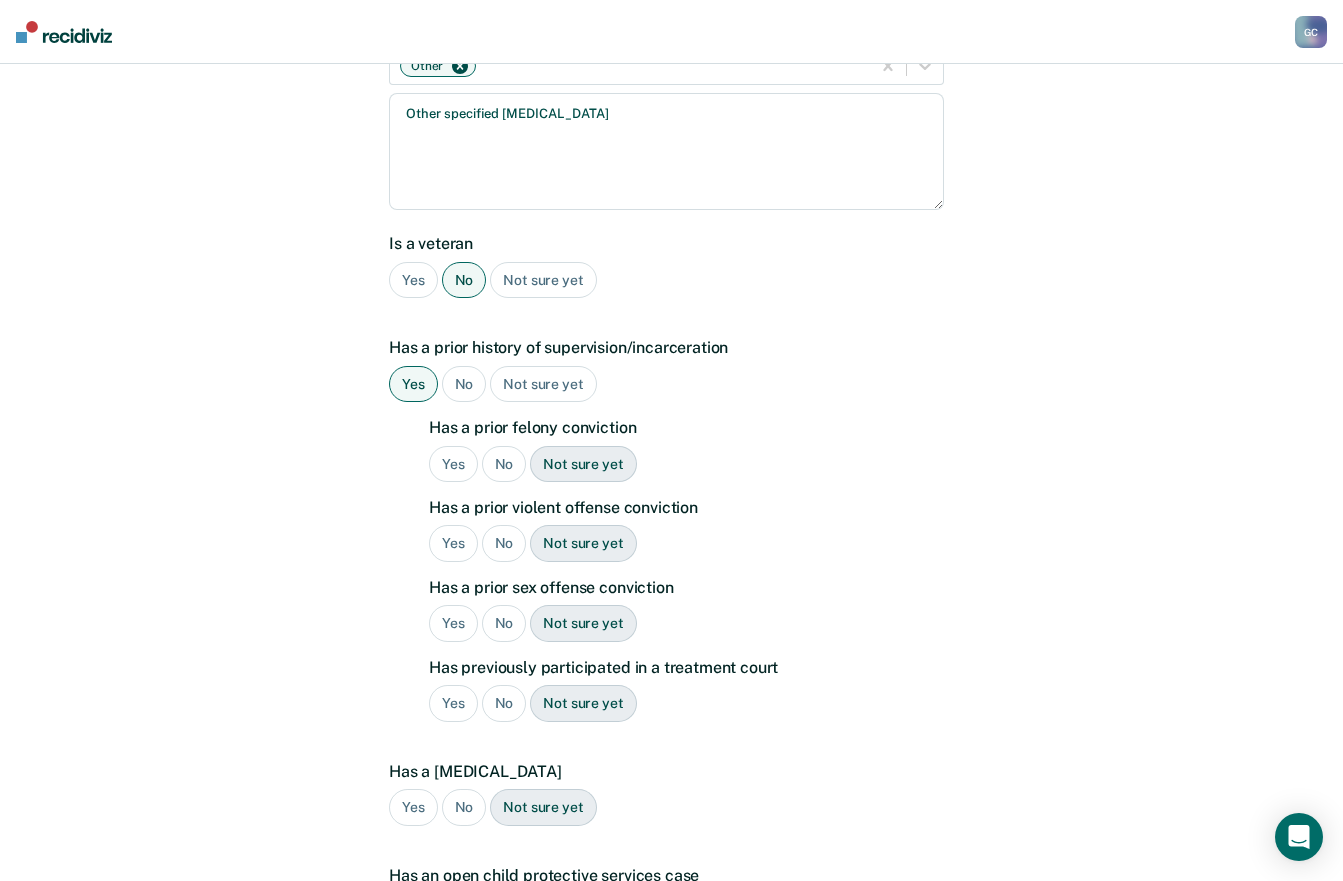 scroll, scrollTop: 500, scrollLeft: 0, axis: vertical 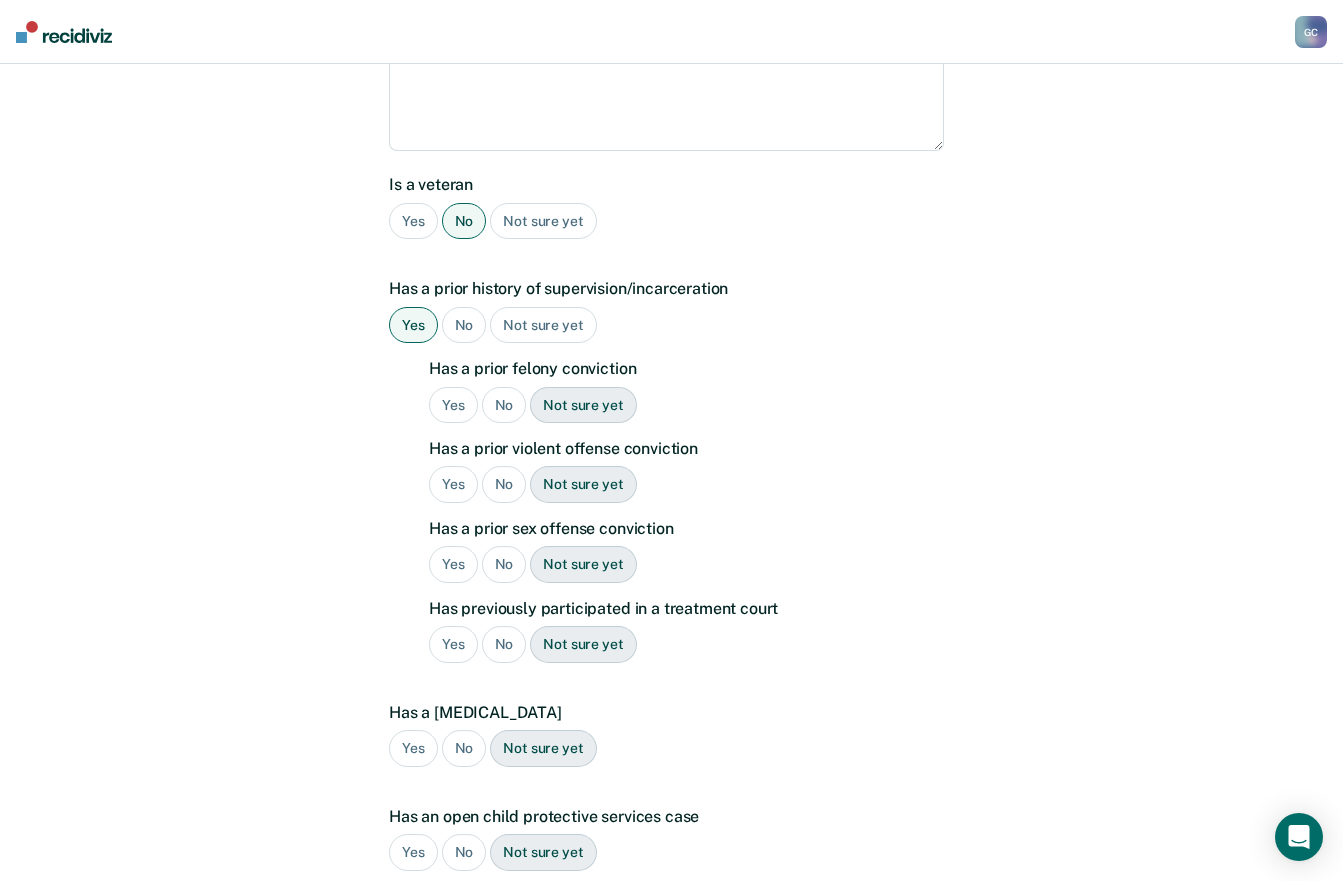 click on "No" at bounding box center (504, 405) 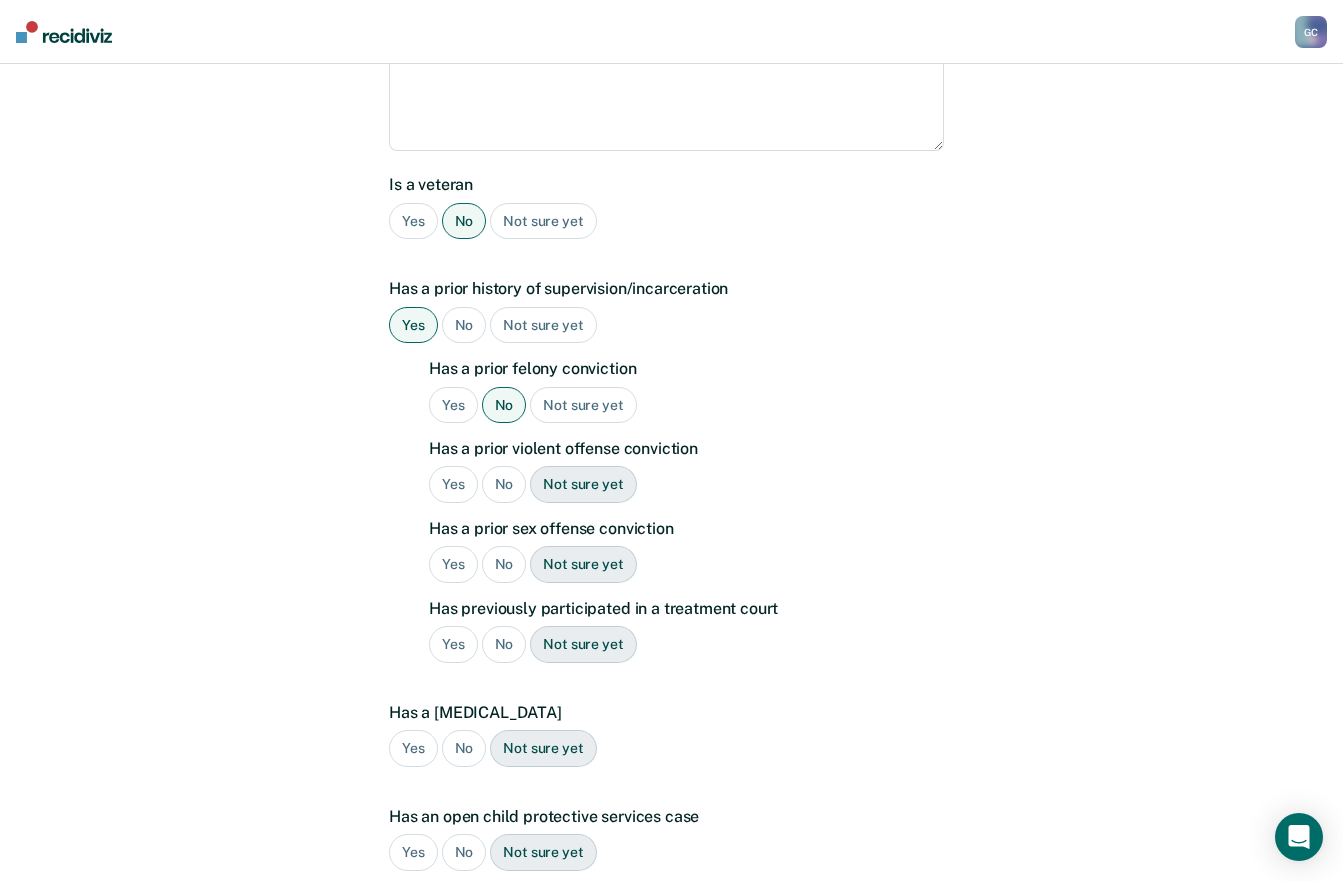 click on "No" at bounding box center [504, 484] 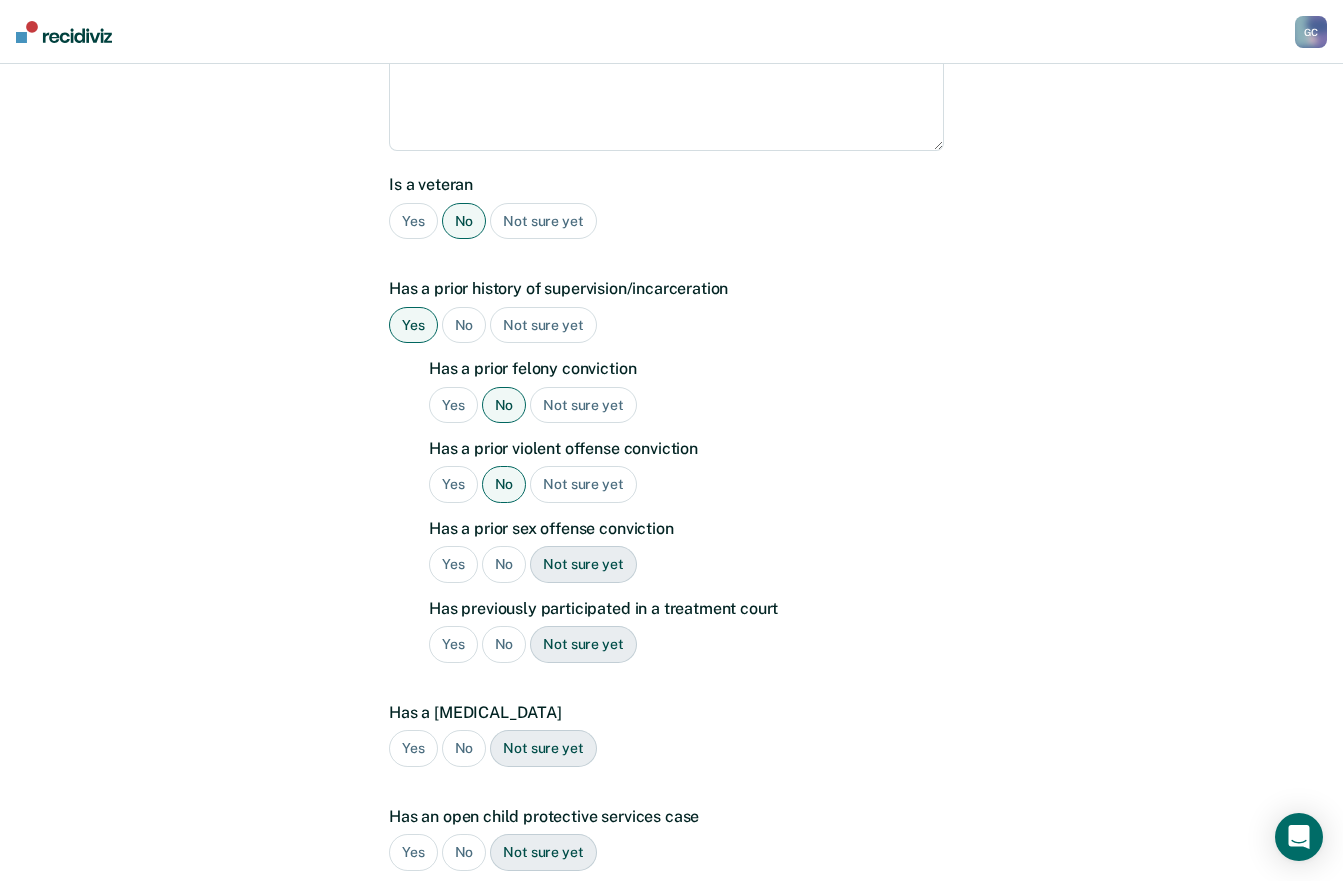 click on "No" at bounding box center (504, 564) 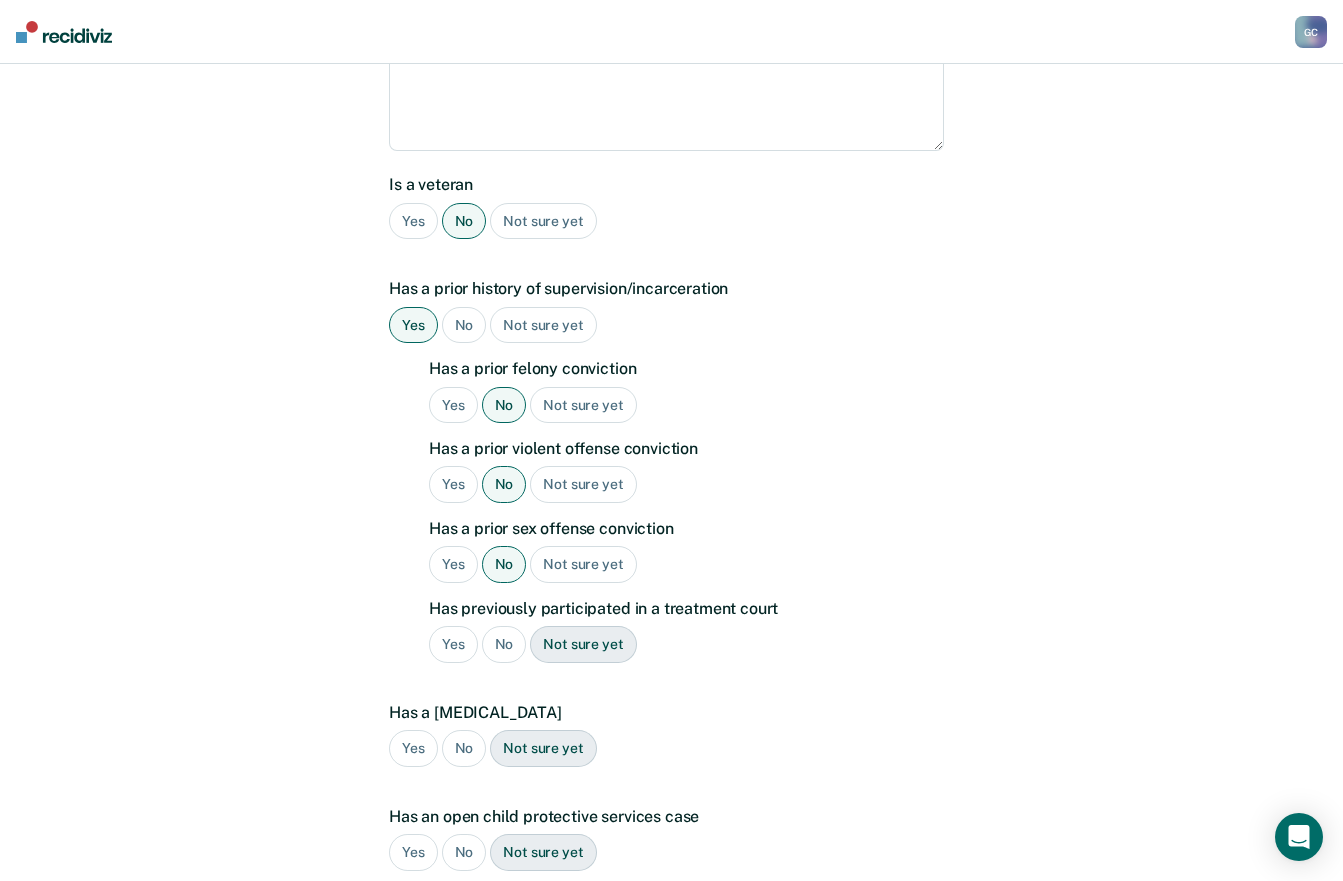 click on "No" at bounding box center (504, 644) 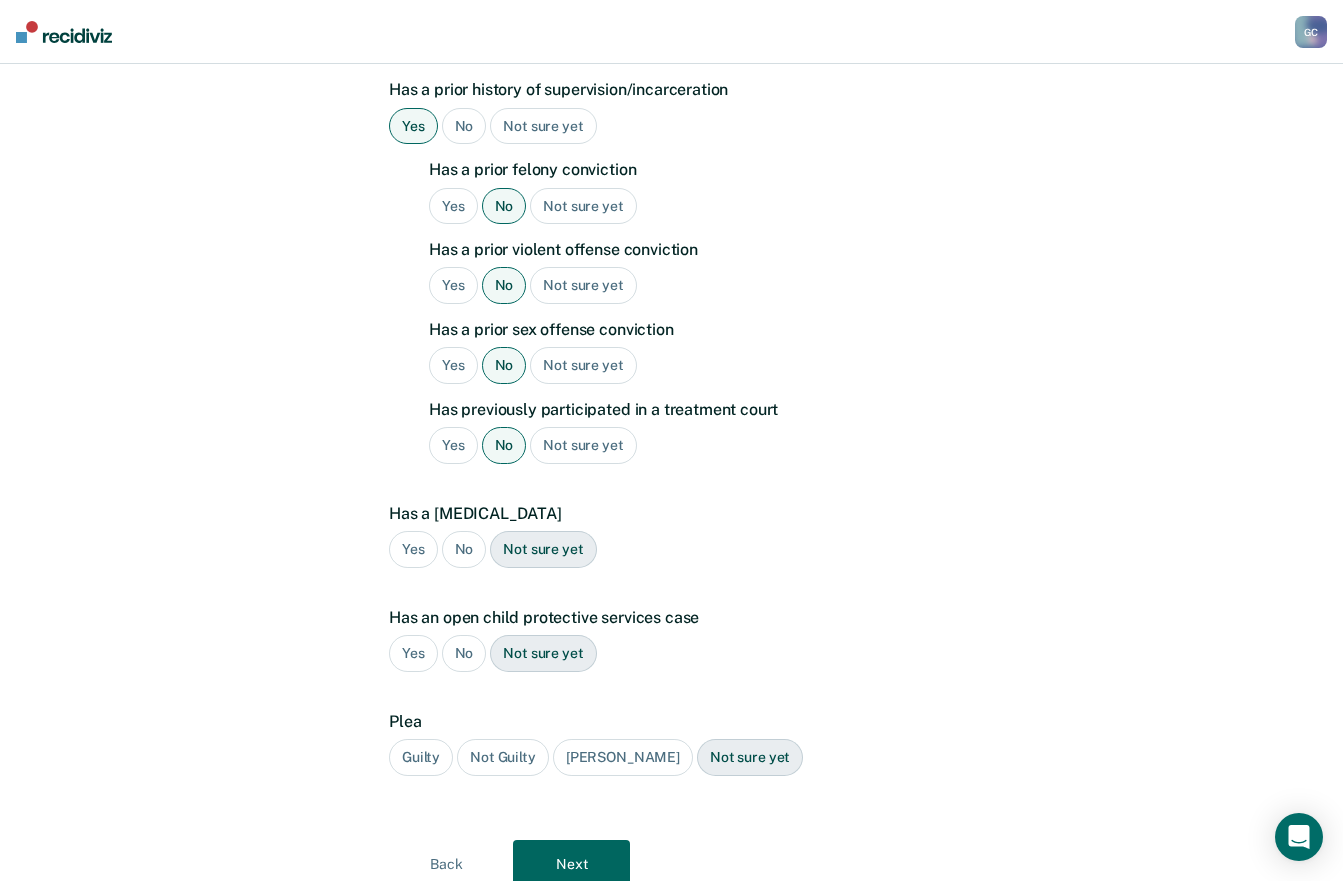 scroll, scrollTop: 749, scrollLeft: 0, axis: vertical 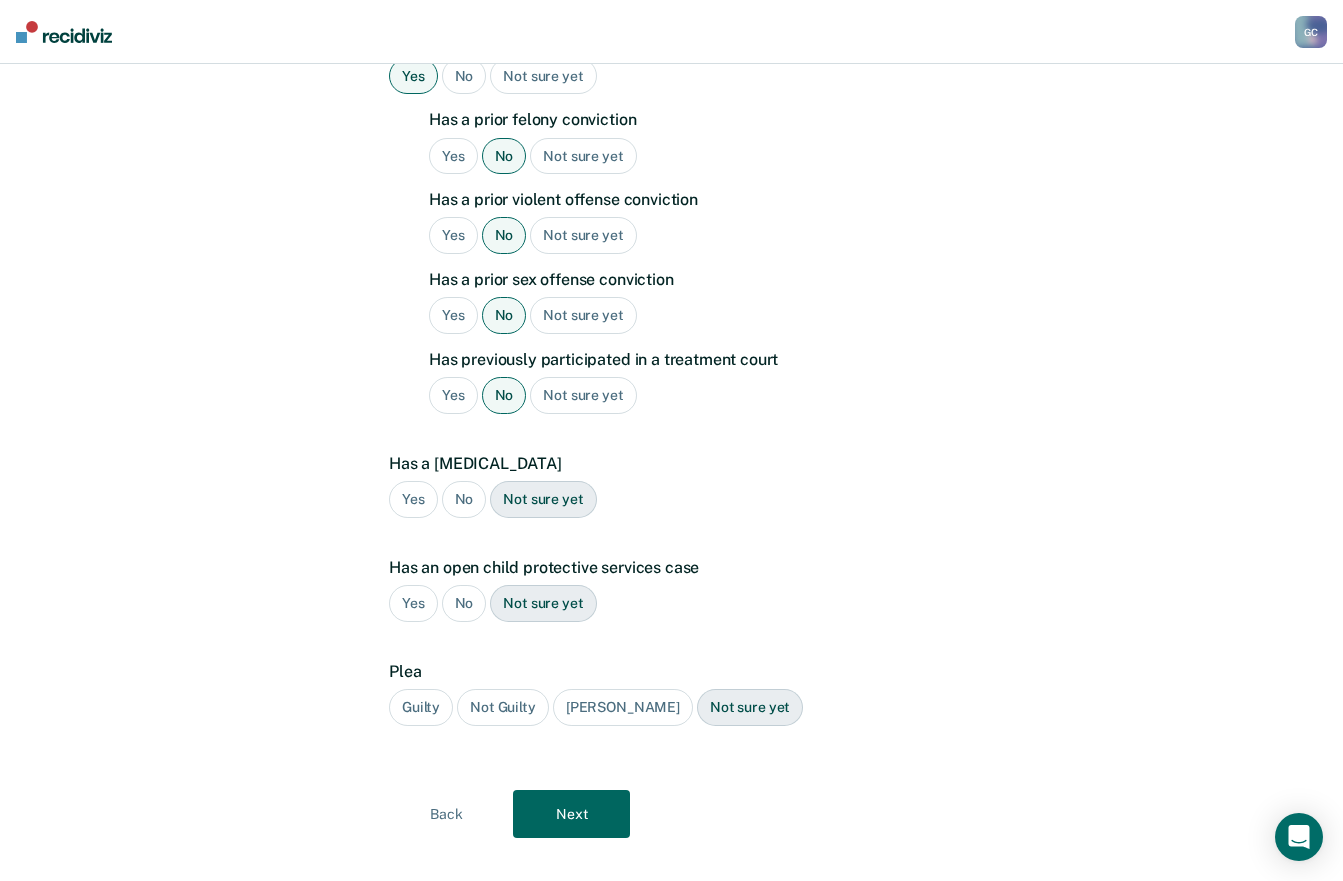 click on "No" at bounding box center (464, 499) 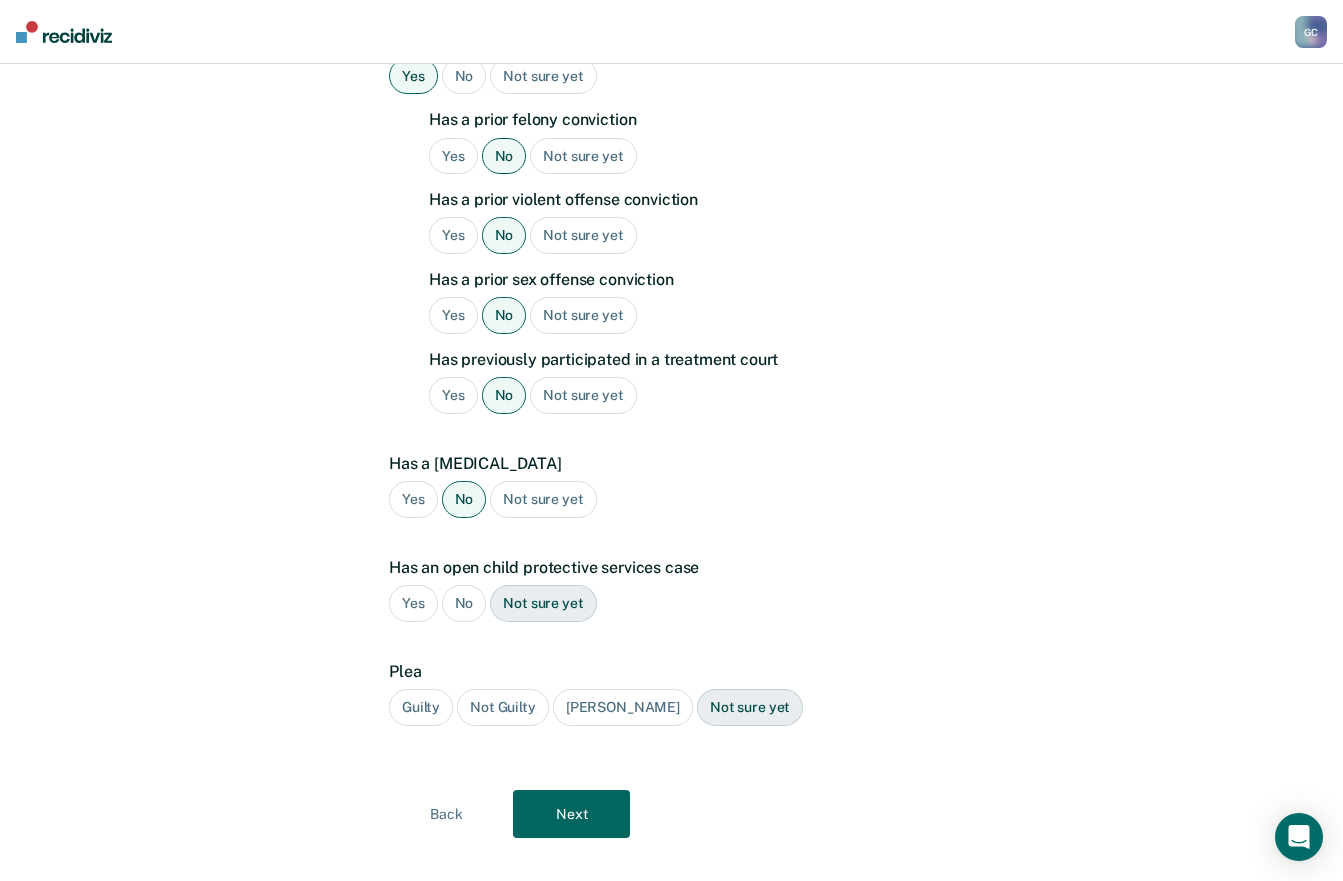 click on "No" at bounding box center (464, 603) 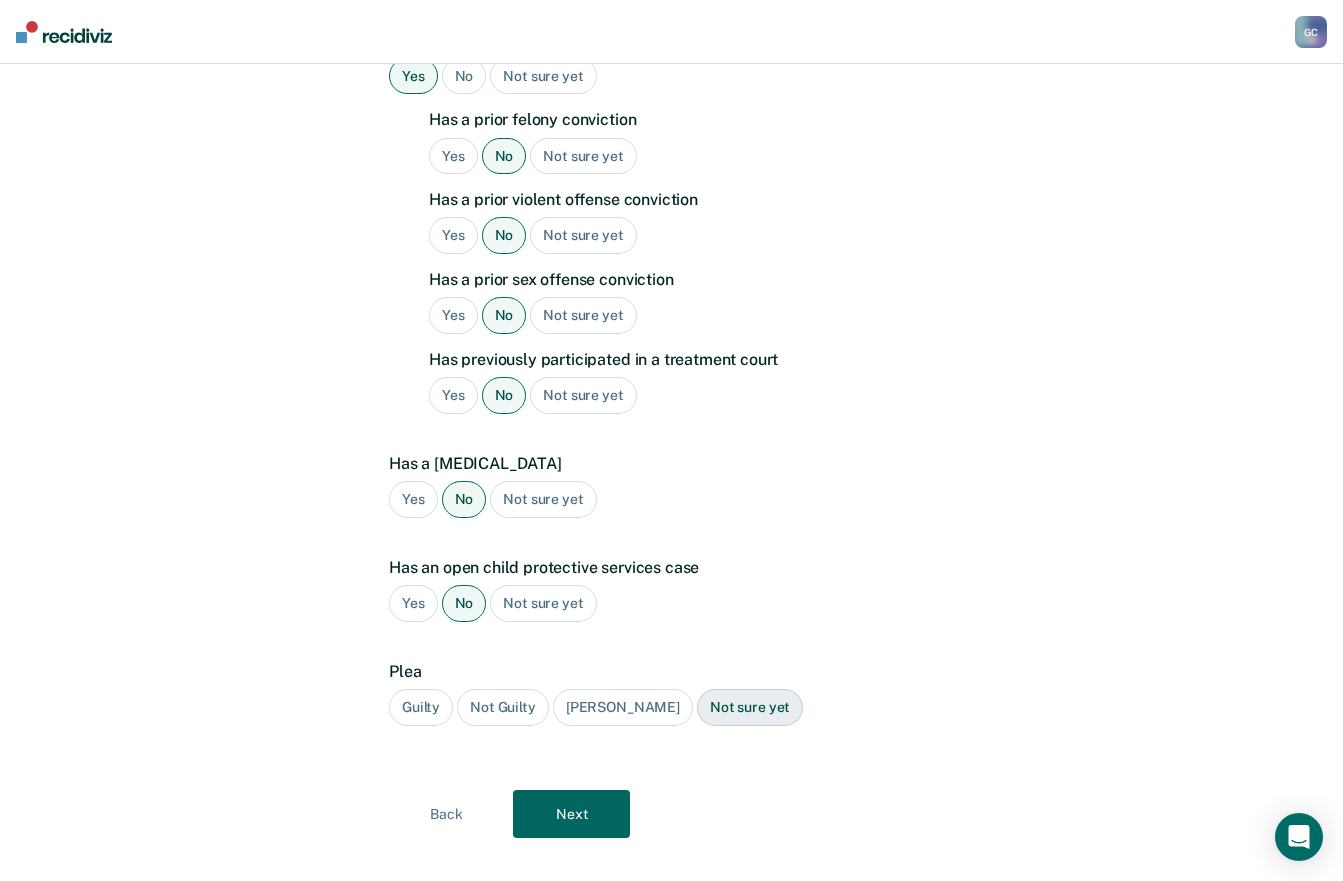 click on "Guilty" at bounding box center (421, 707) 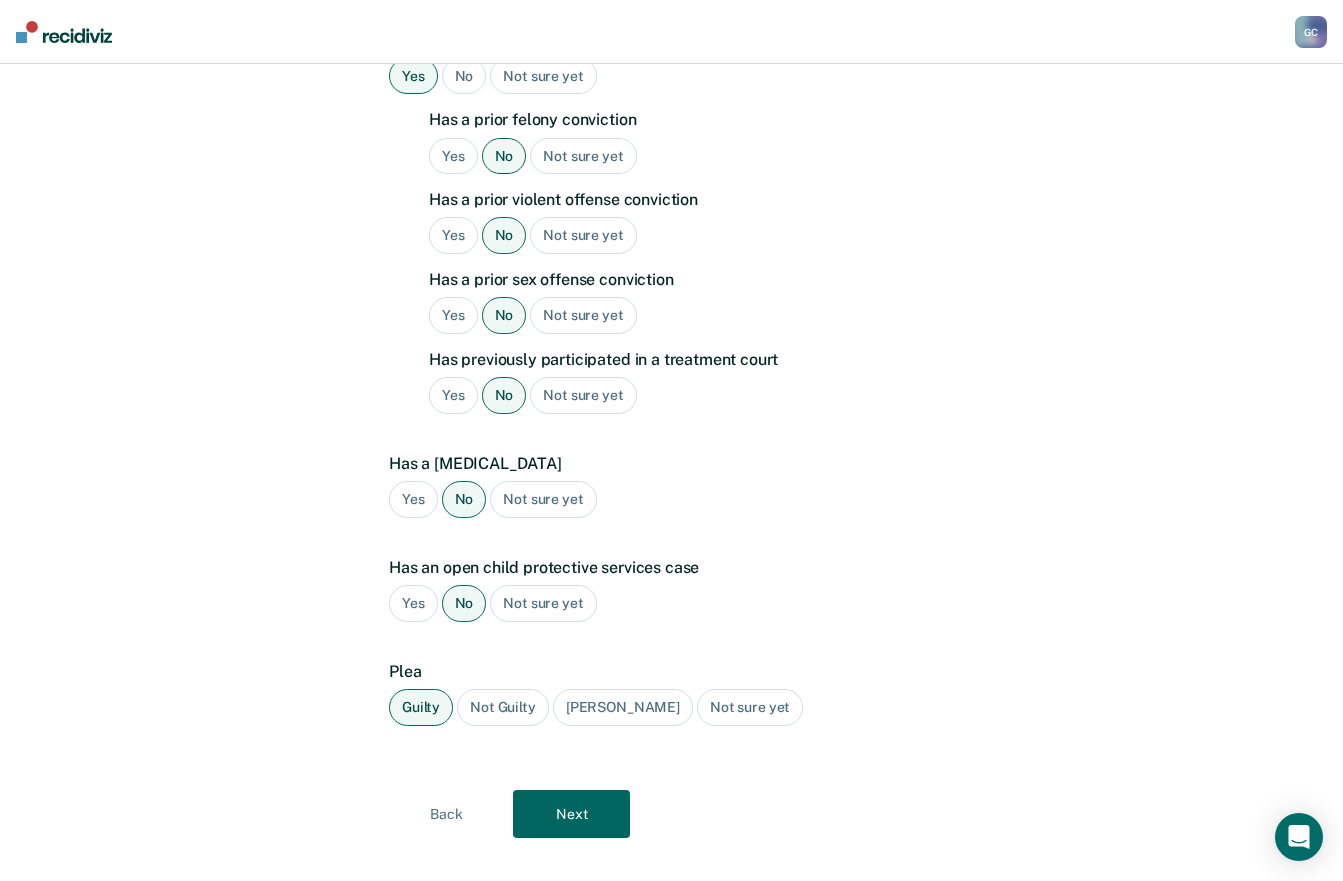 click on "Next" at bounding box center [571, 814] 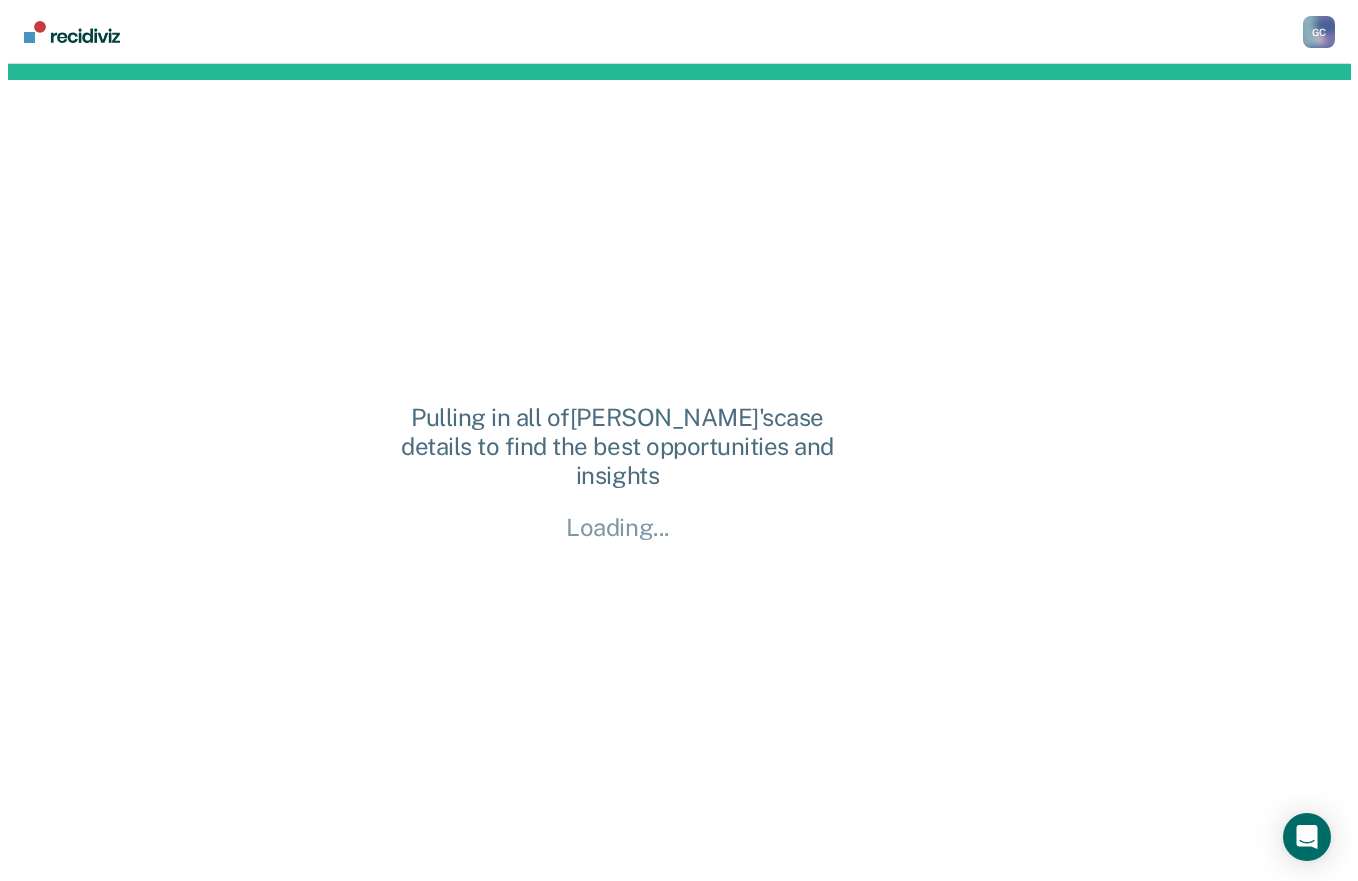 scroll, scrollTop: 0, scrollLeft: 0, axis: both 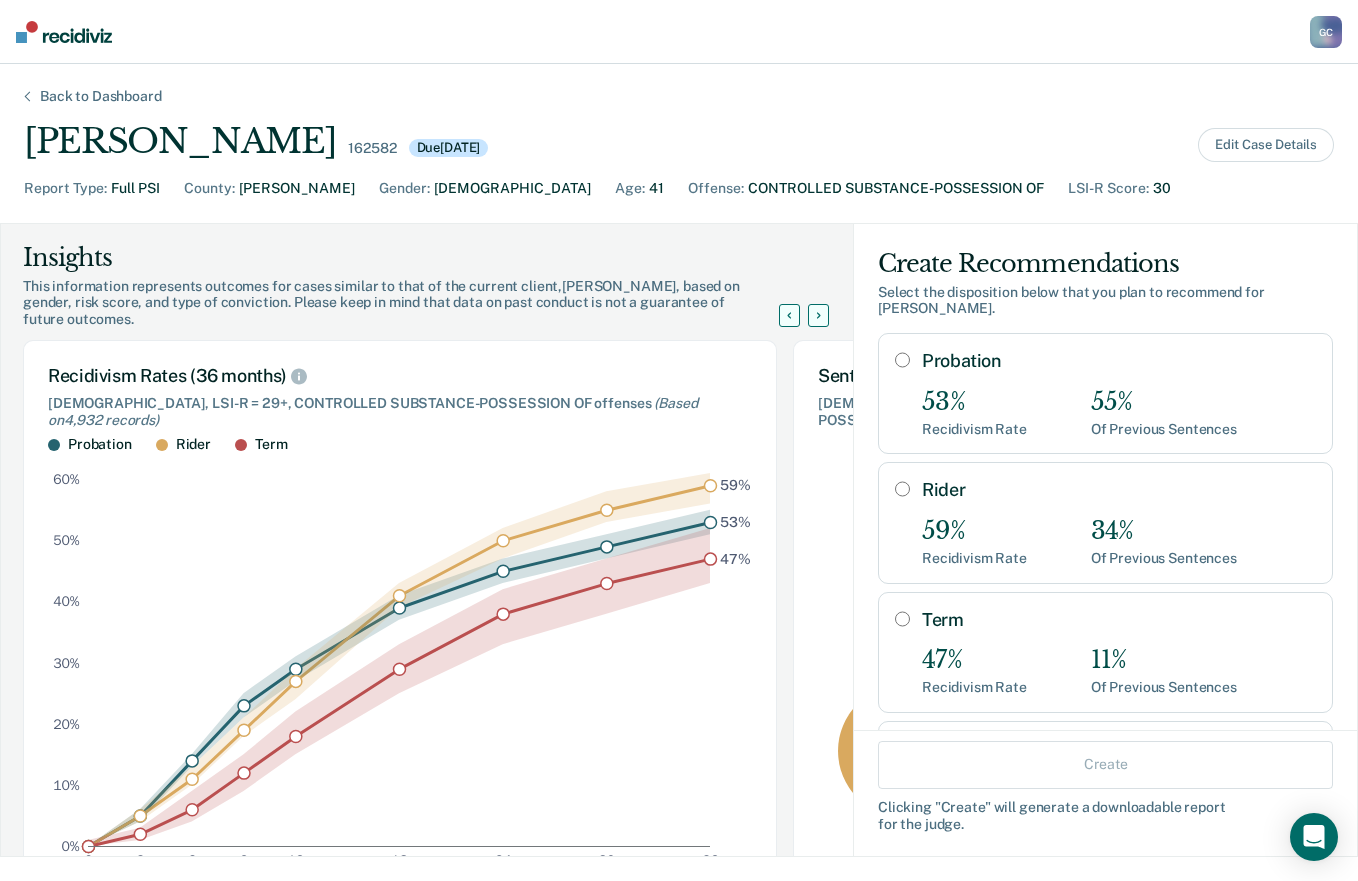 click on "Probation" at bounding box center [902, 360] 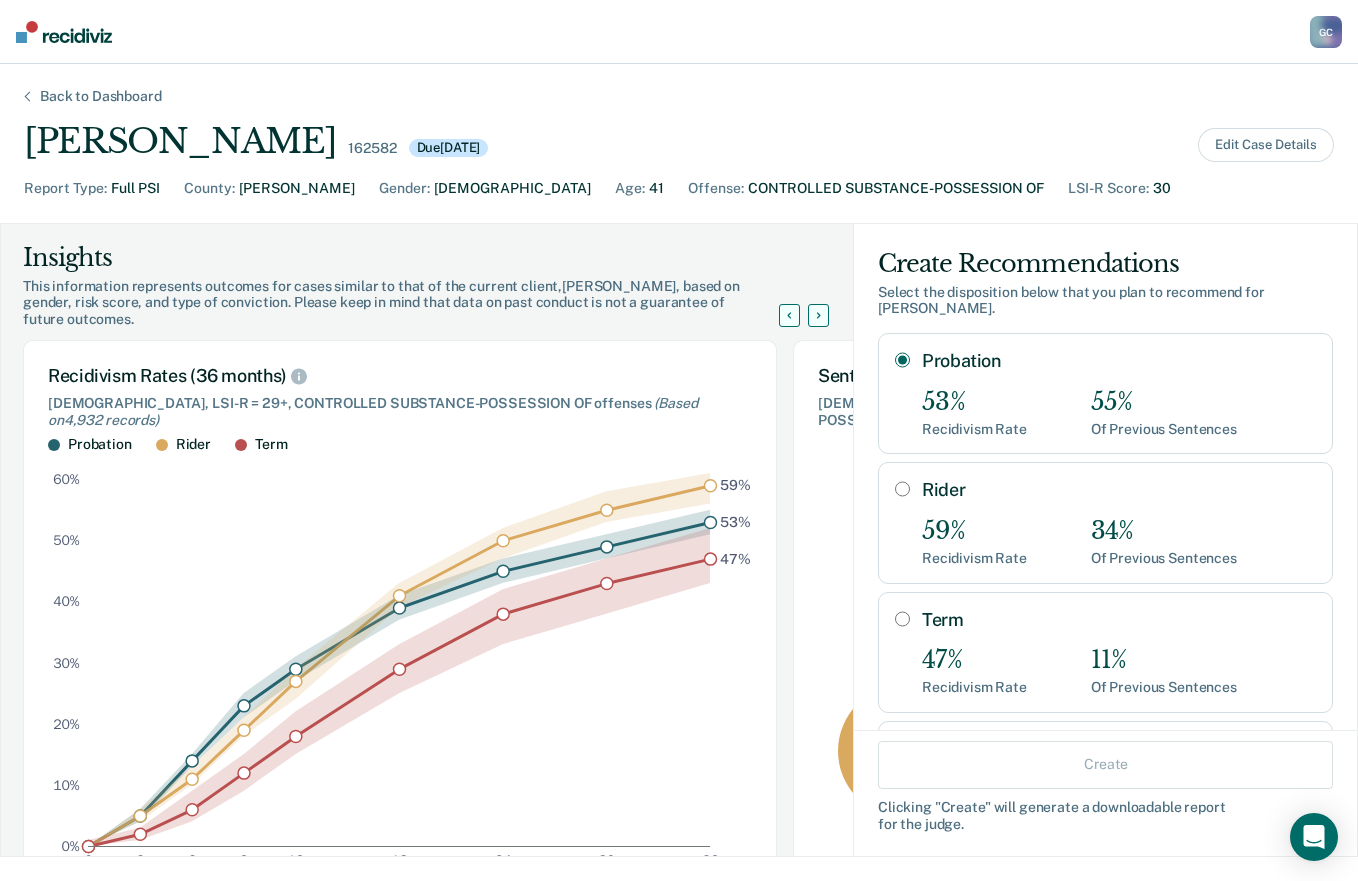 radio on "true" 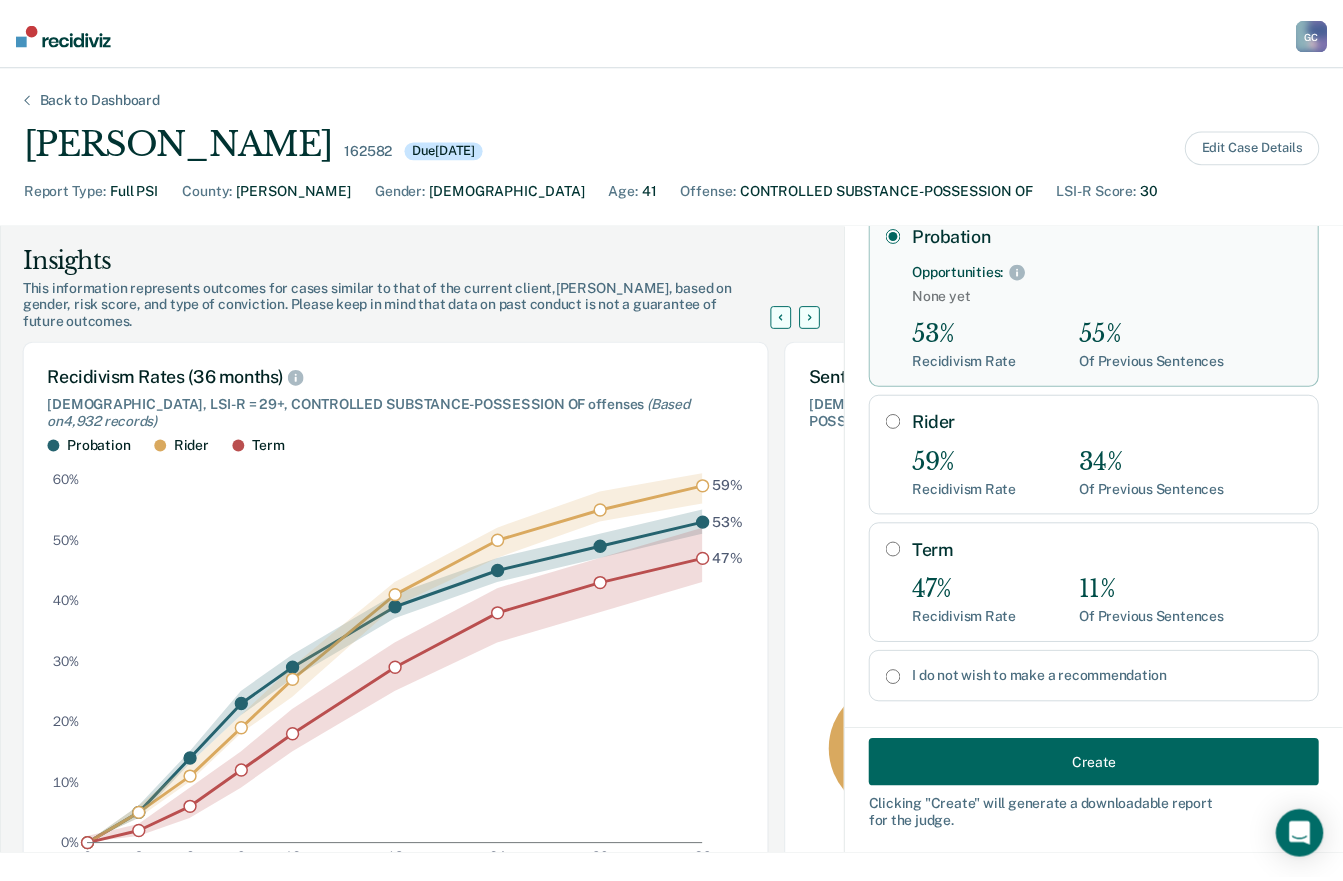 scroll, scrollTop: 134, scrollLeft: 0, axis: vertical 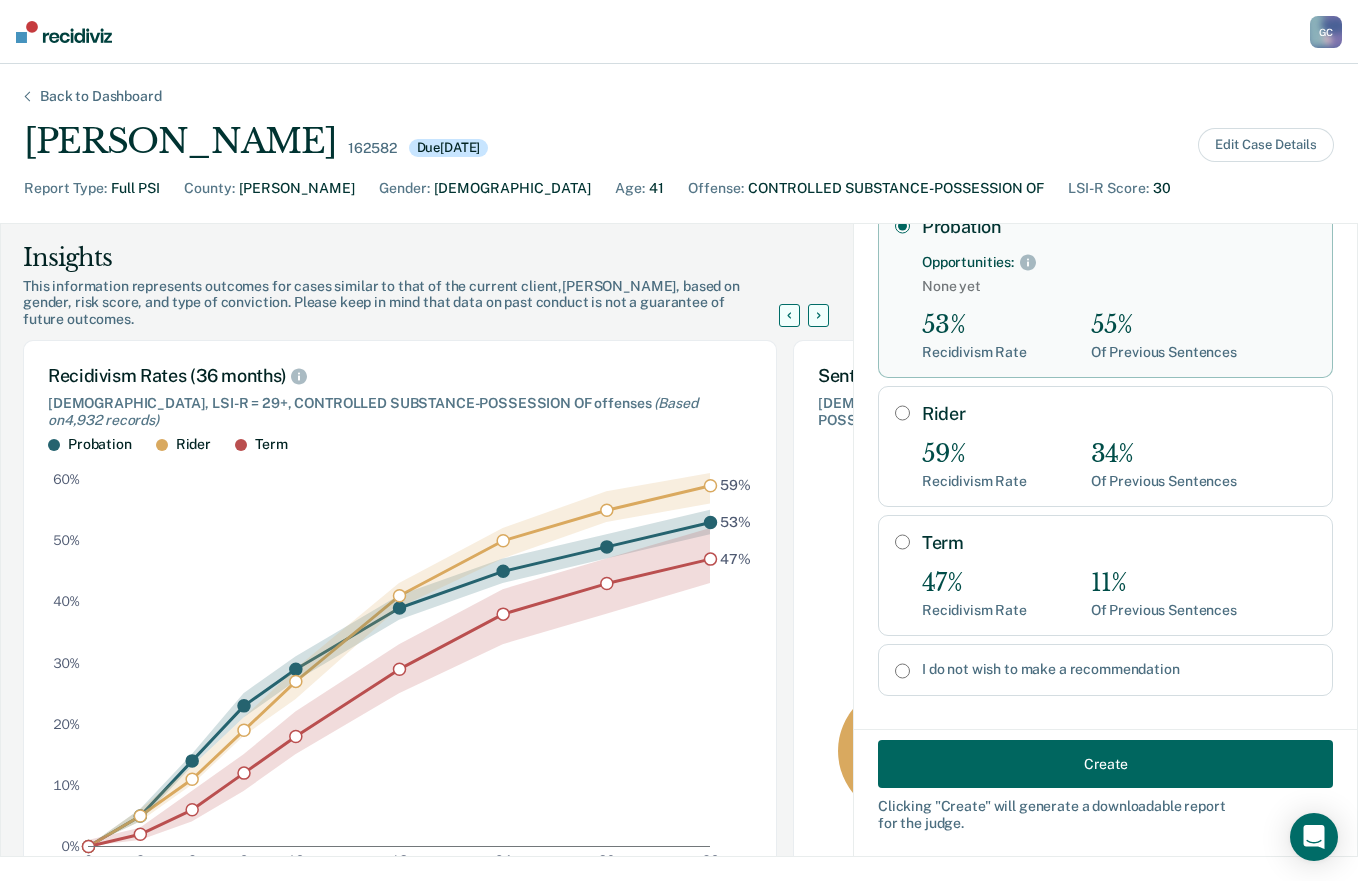click on "Create" at bounding box center (1105, 764) 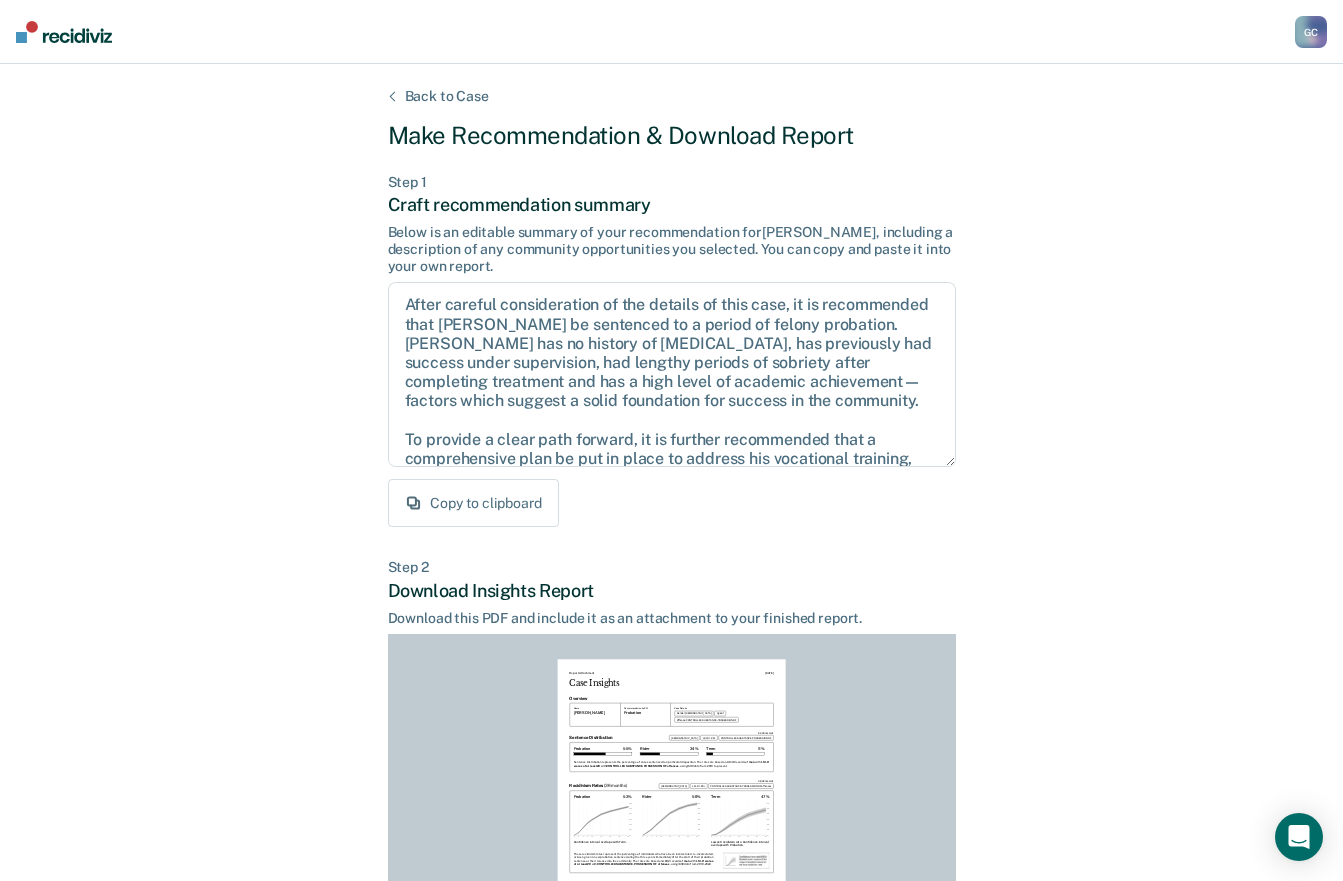 scroll, scrollTop: 135, scrollLeft: 0, axis: vertical 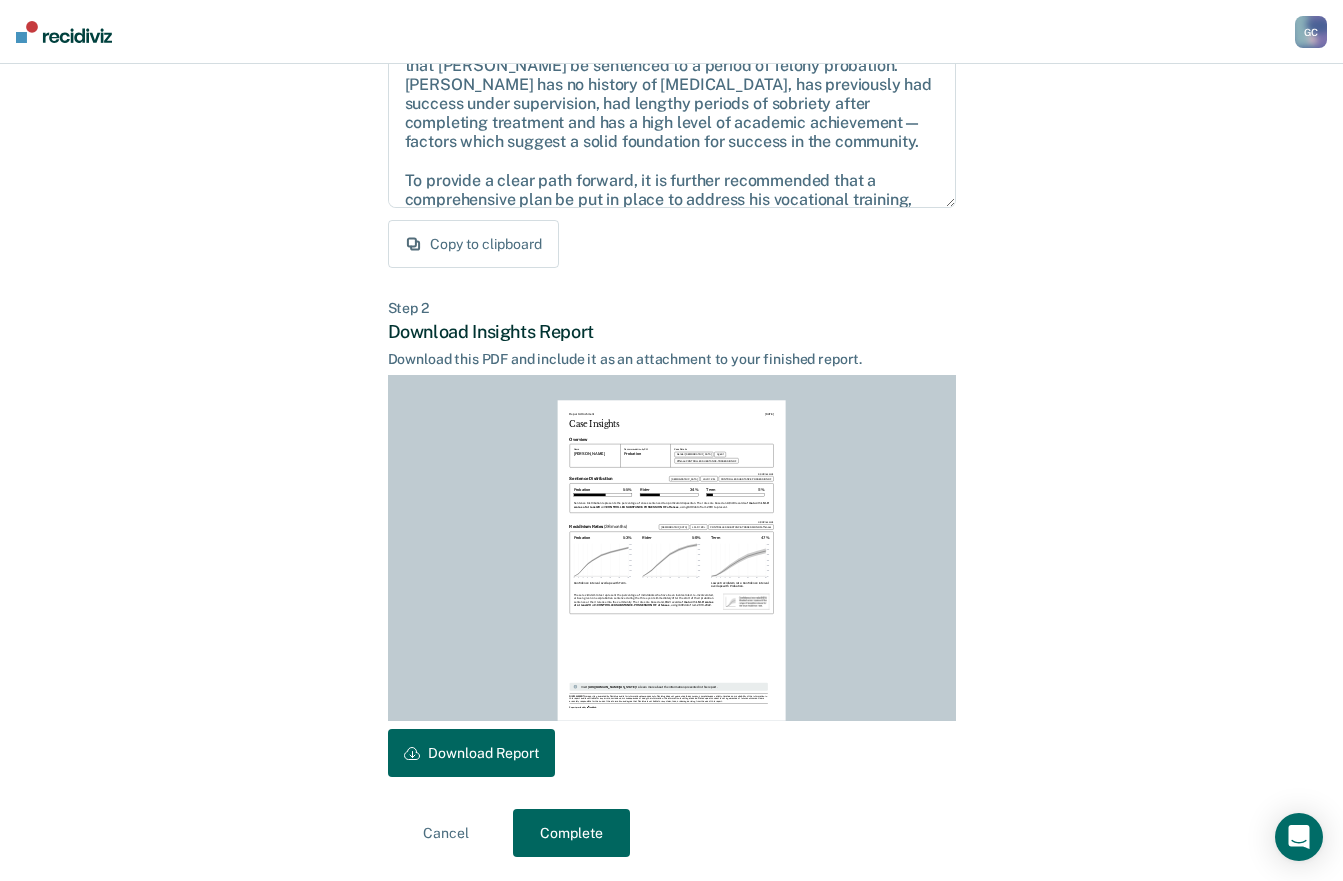 click on "Download Report" at bounding box center [471, 753] 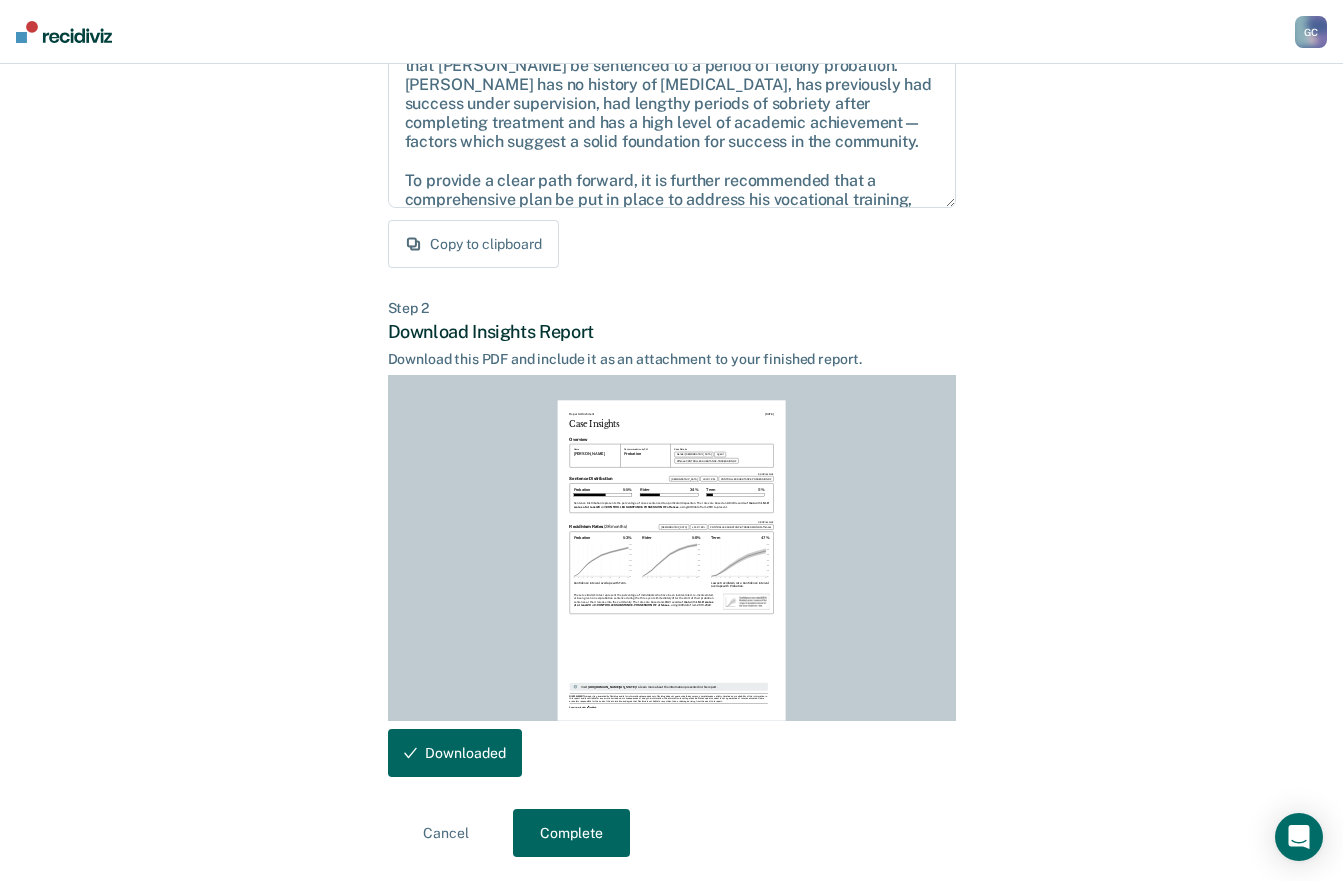scroll, scrollTop: 0, scrollLeft: 0, axis: both 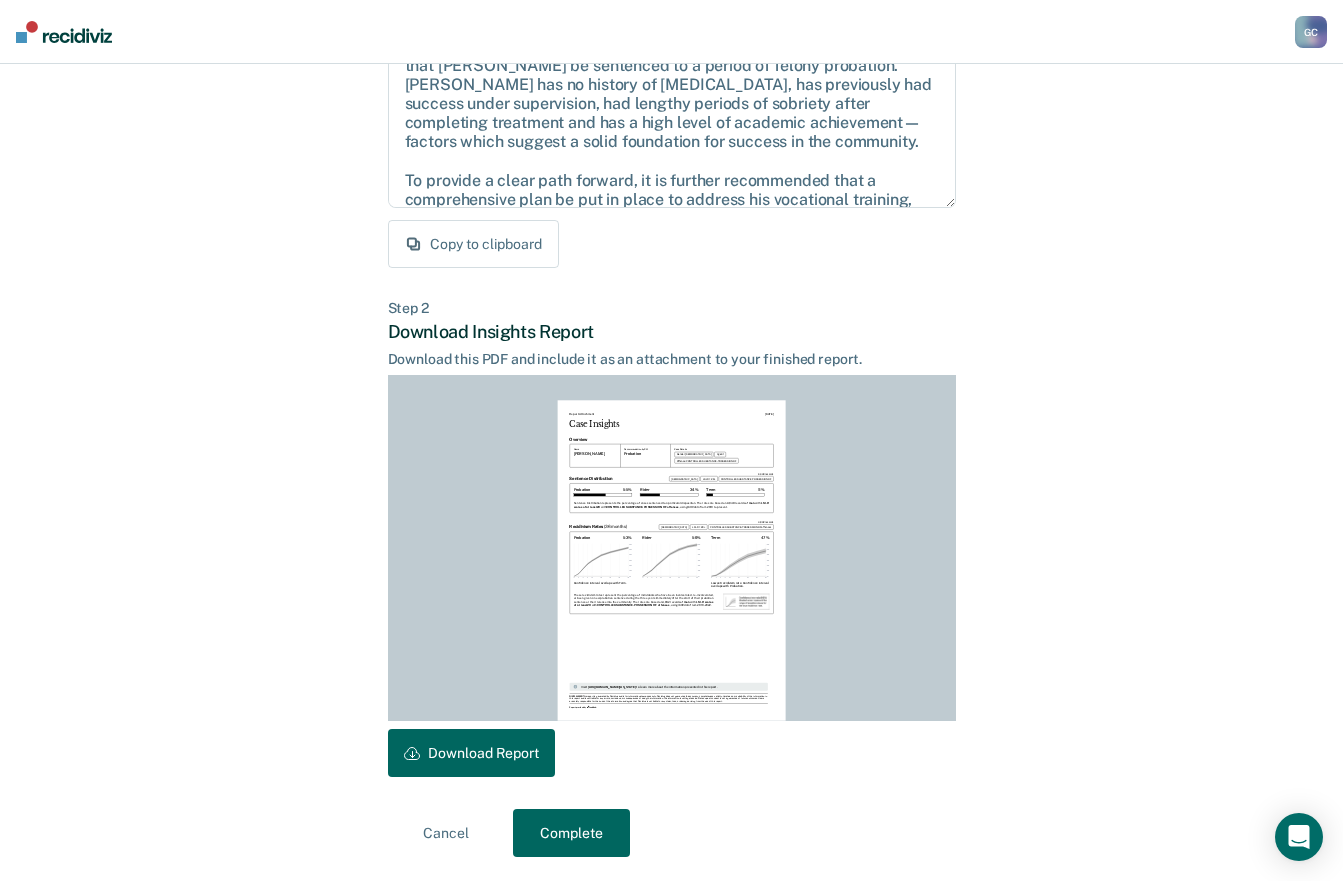 click on "Complete" at bounding box center (571, 833) 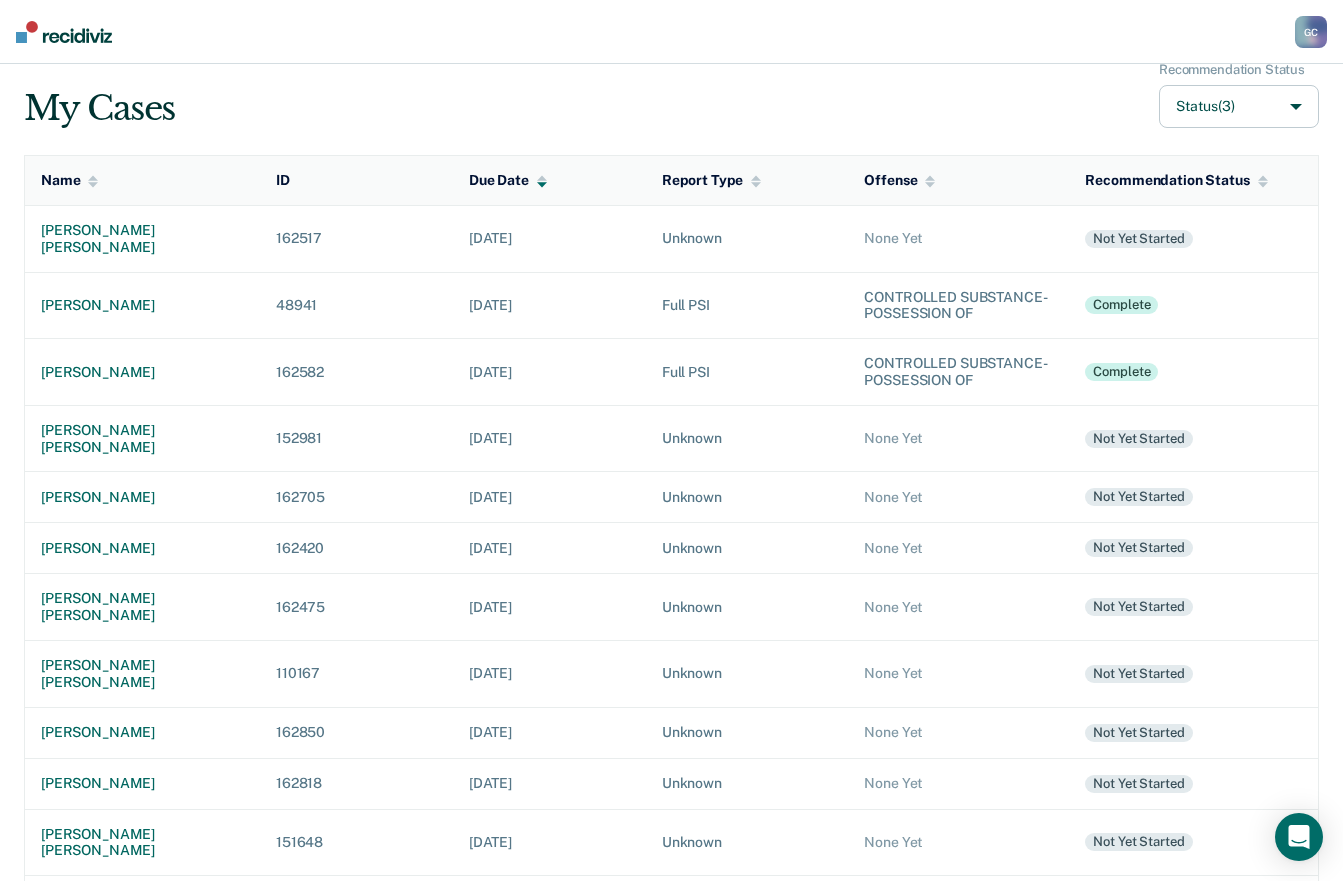 scroll, scrollTop: 115, scrollLeft: 0, axis: vertical 